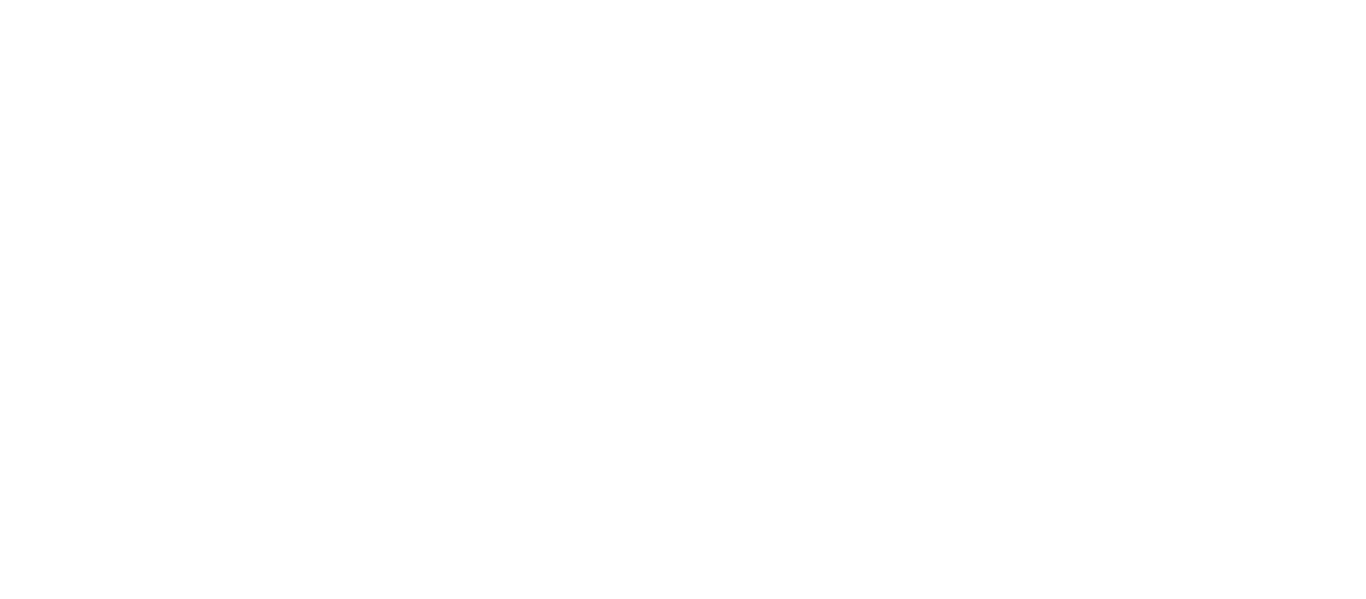 scroll, scrollTop: 0, scrollLeft: 0, axis: both 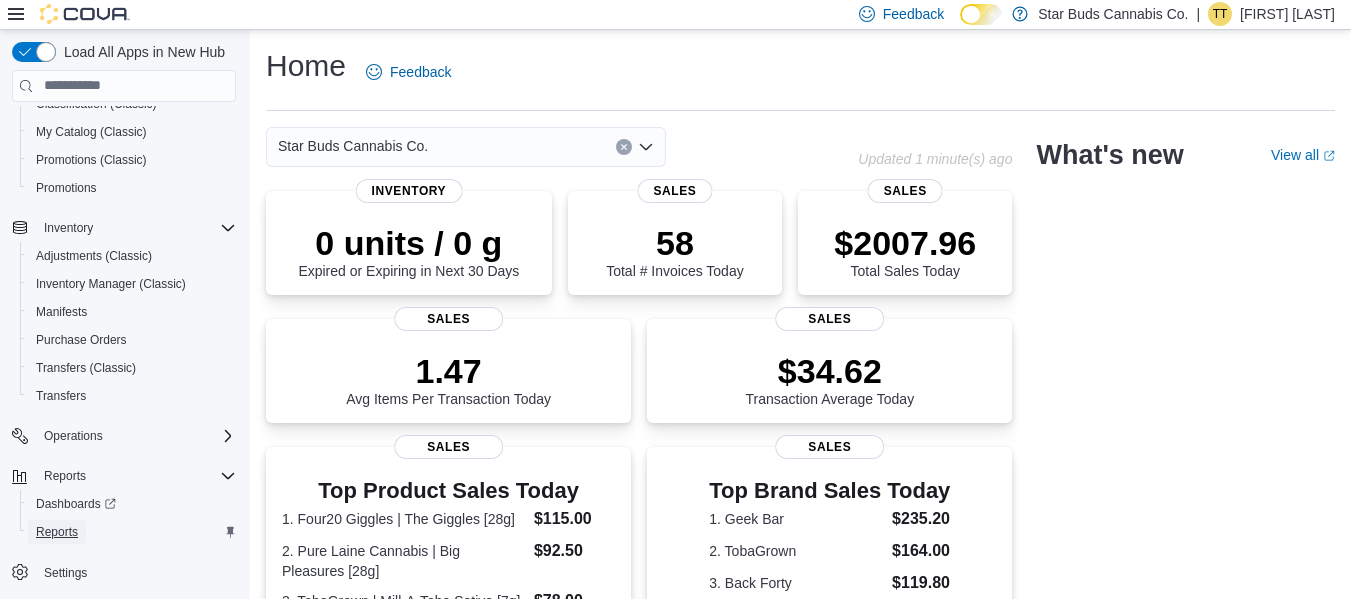 click on "Reports" at bounding box center [57, 532] 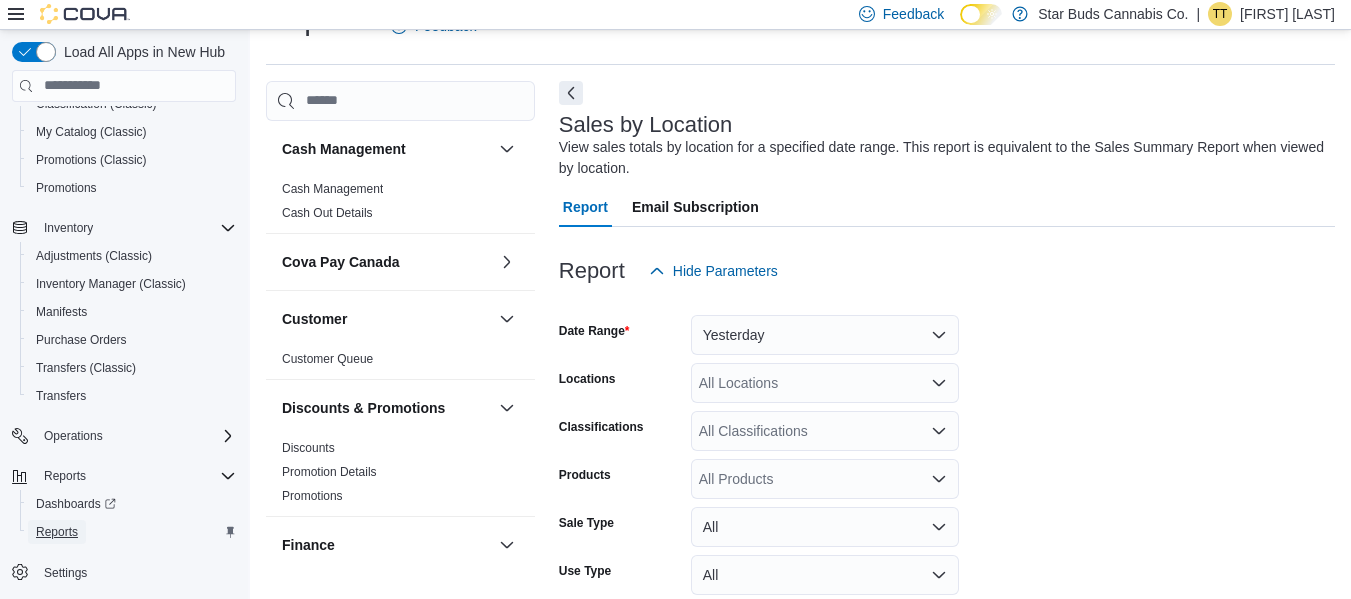 scroll, scrollTop: 67, scrollLeft: 0, axis: vertical 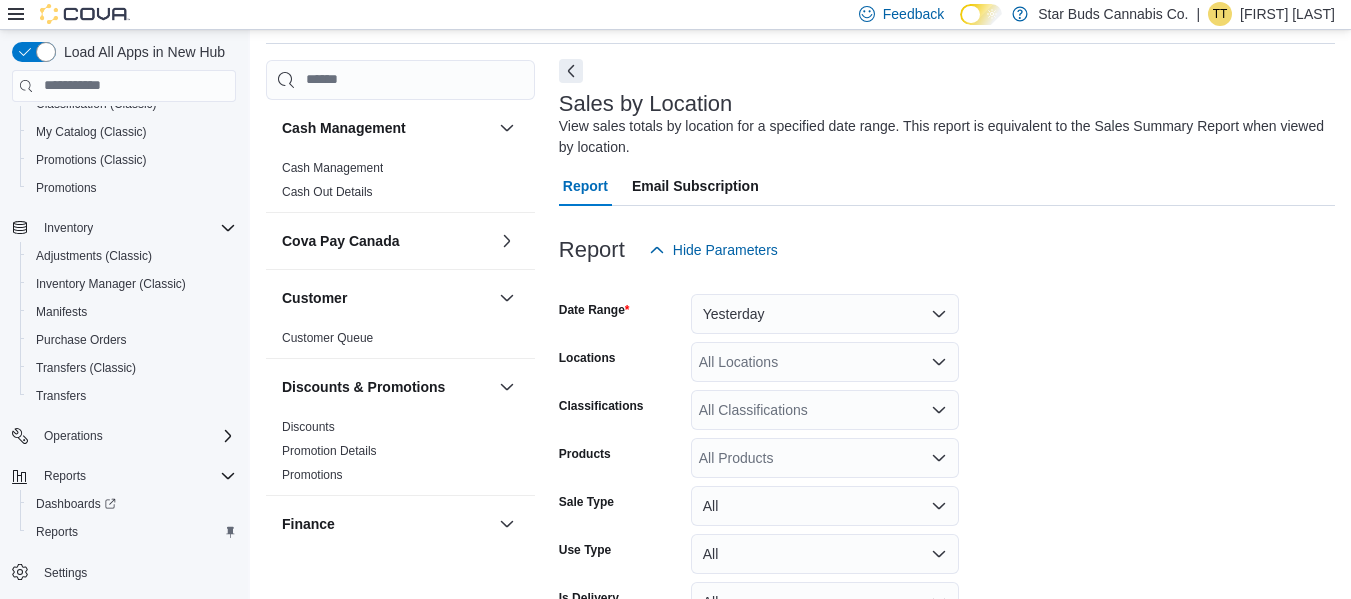 click at bounding box center [571, 71] 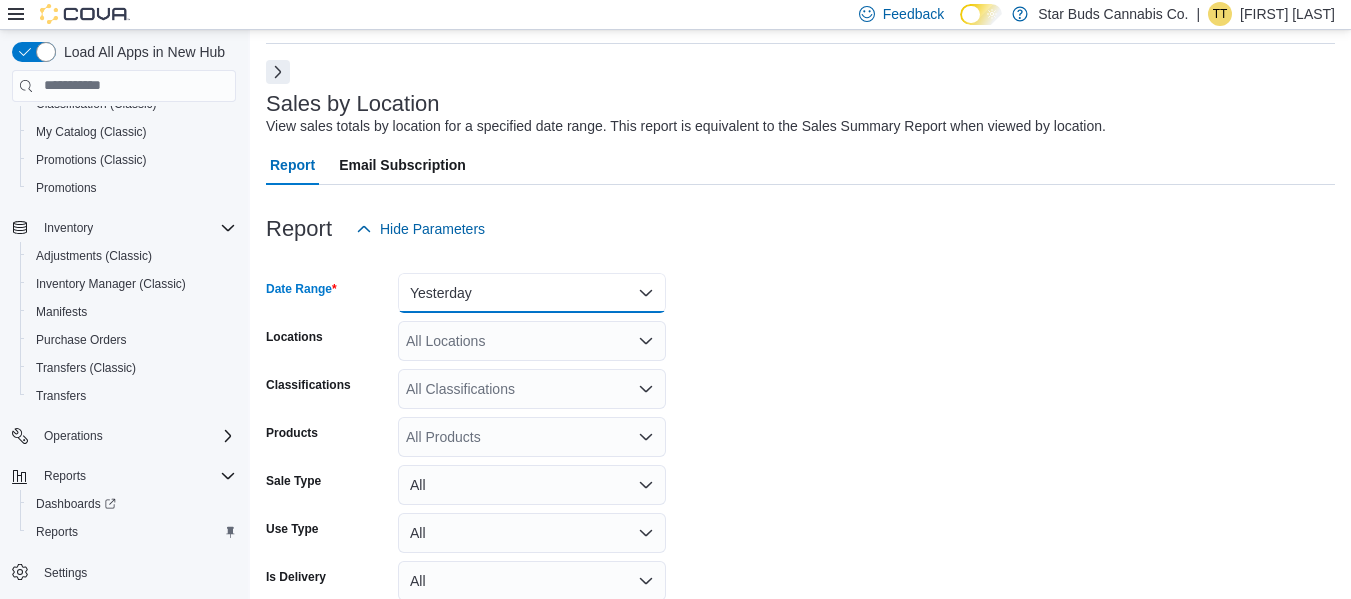 click on "Yesterday" at bounding box center (532, 293) 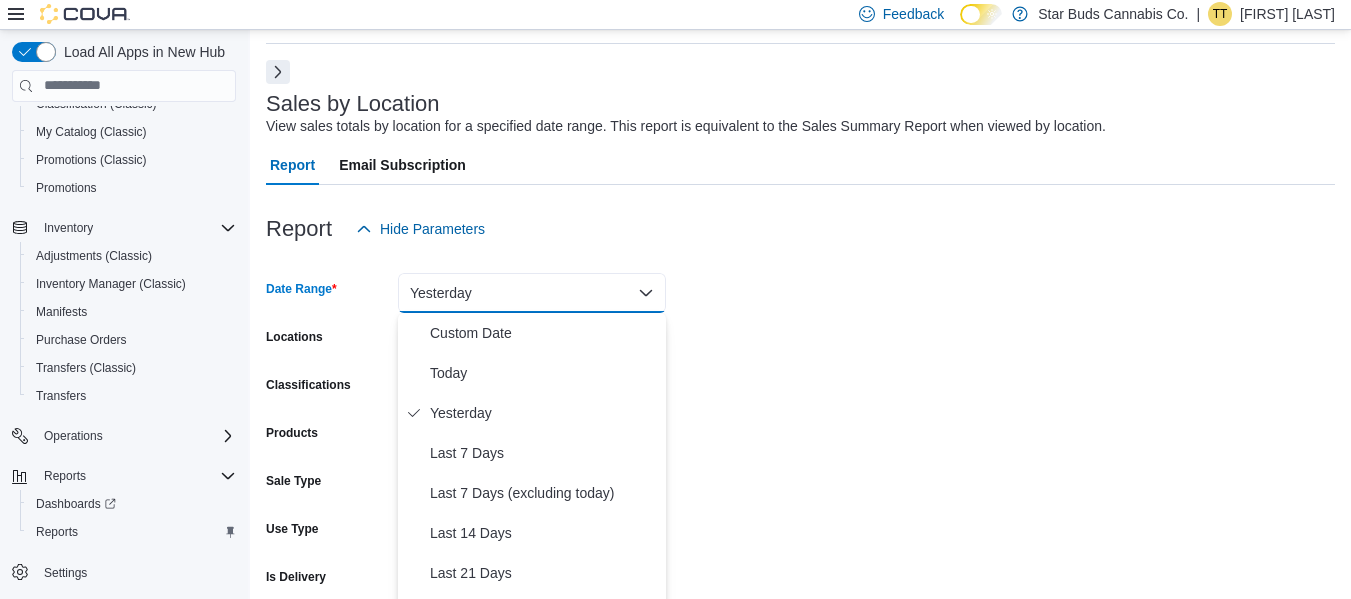 scroll, scrollTop: 81, scrollLeft: 0, axis: vertical 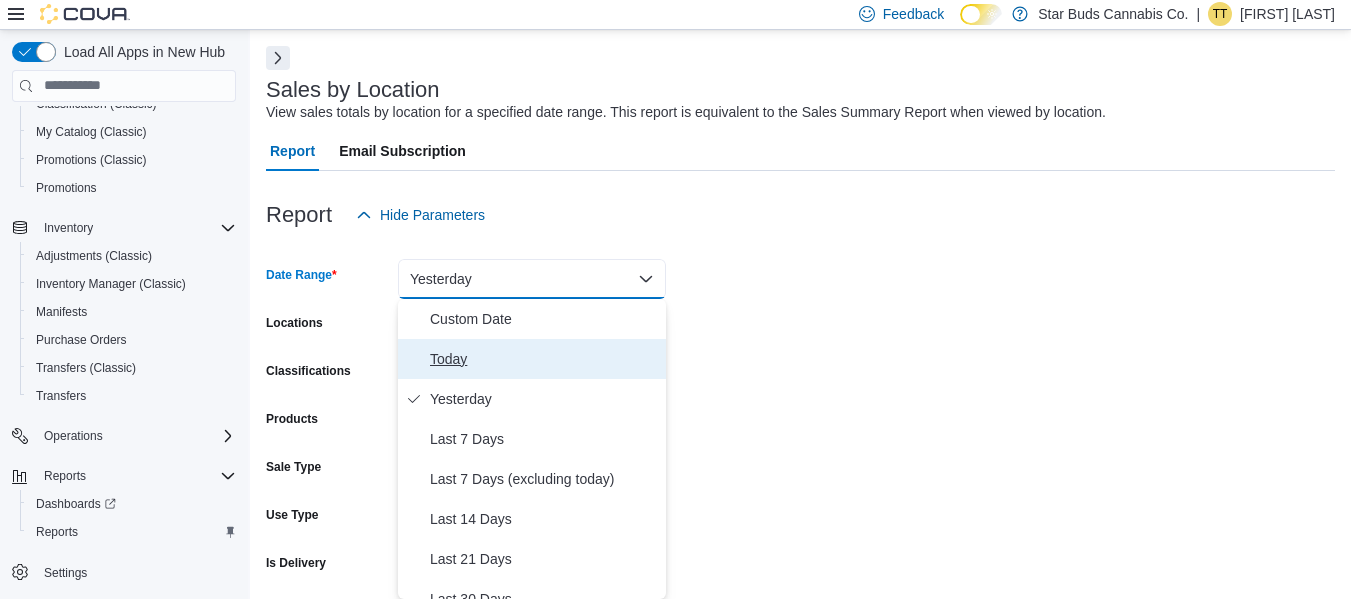 click on "Today" at bounding box center (544, 359) 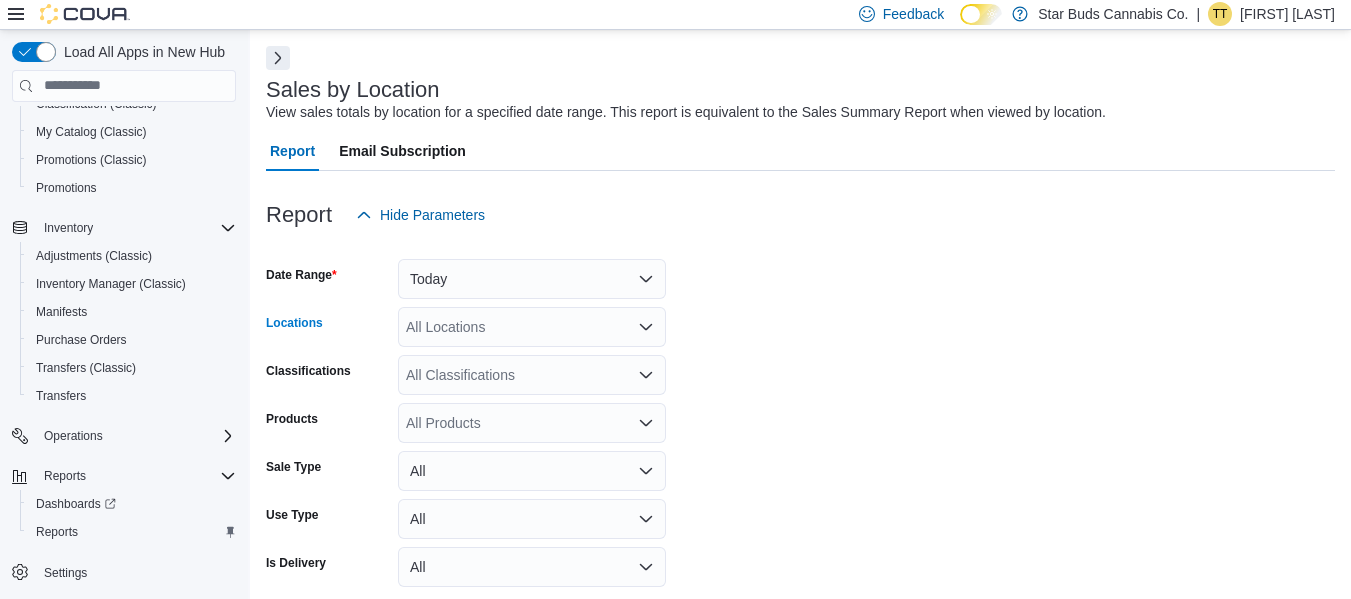 click on "All Locations" at bounding box center (532, 327) 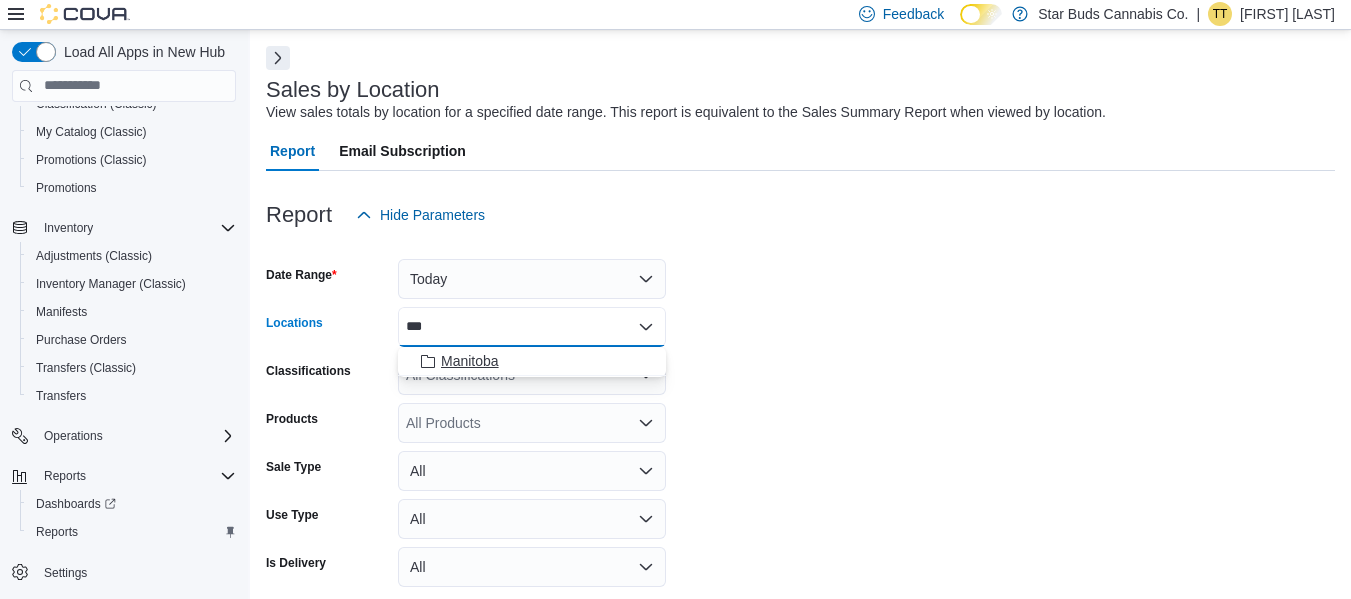 type on "***" 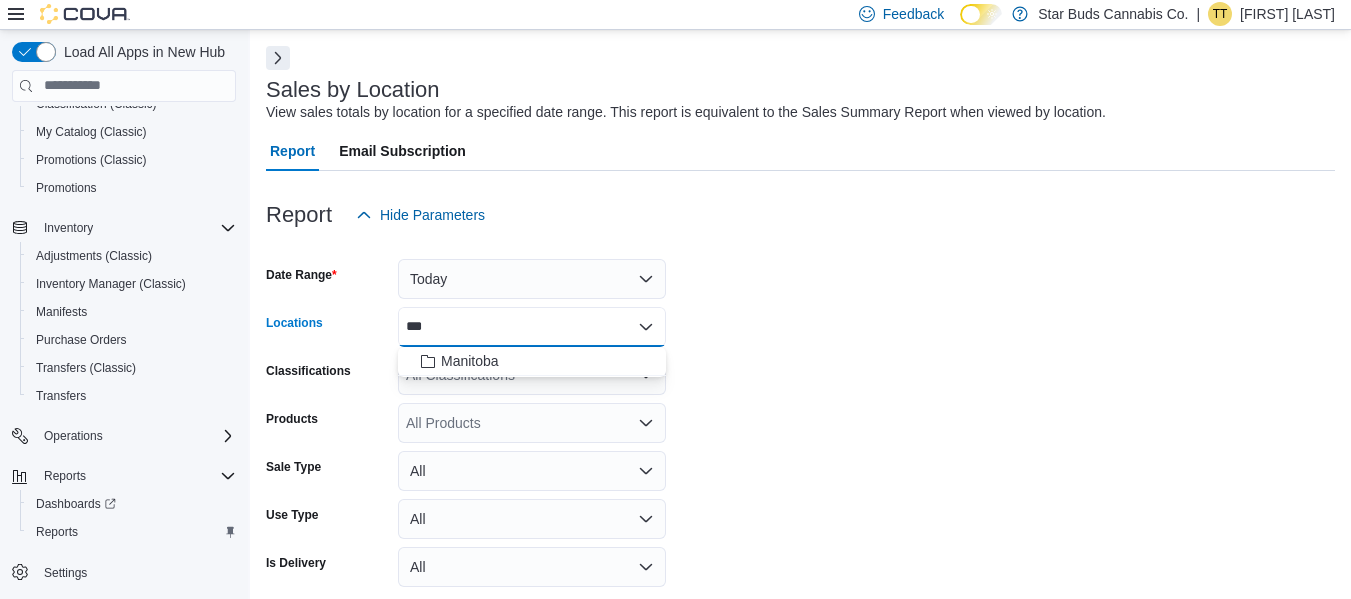 type 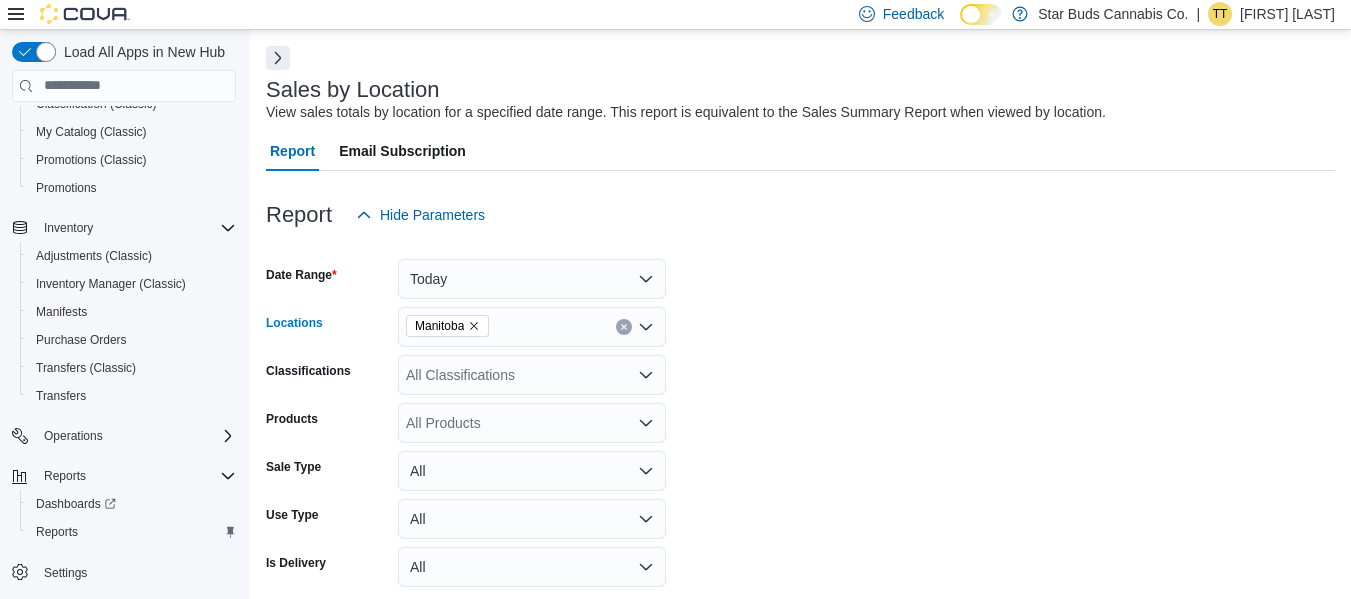 scroll, scrollTop: 165, scrollLeft: 0, axis: vertical 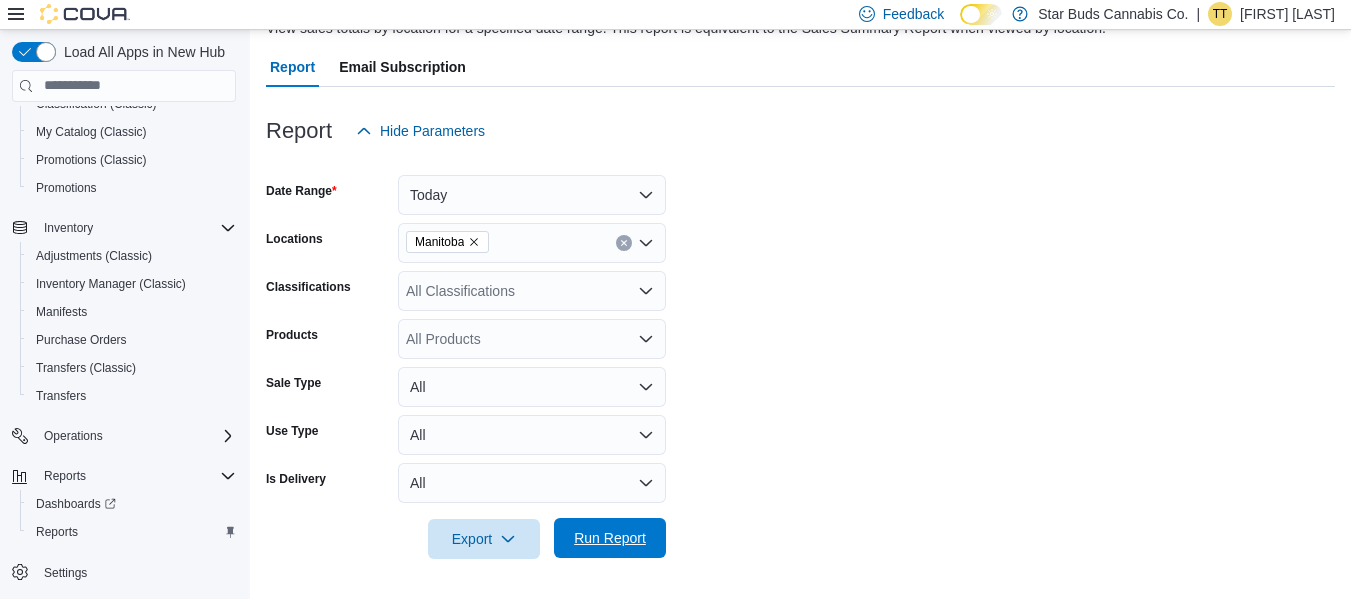 click on "Run Report" at bounding box center (610, 538) 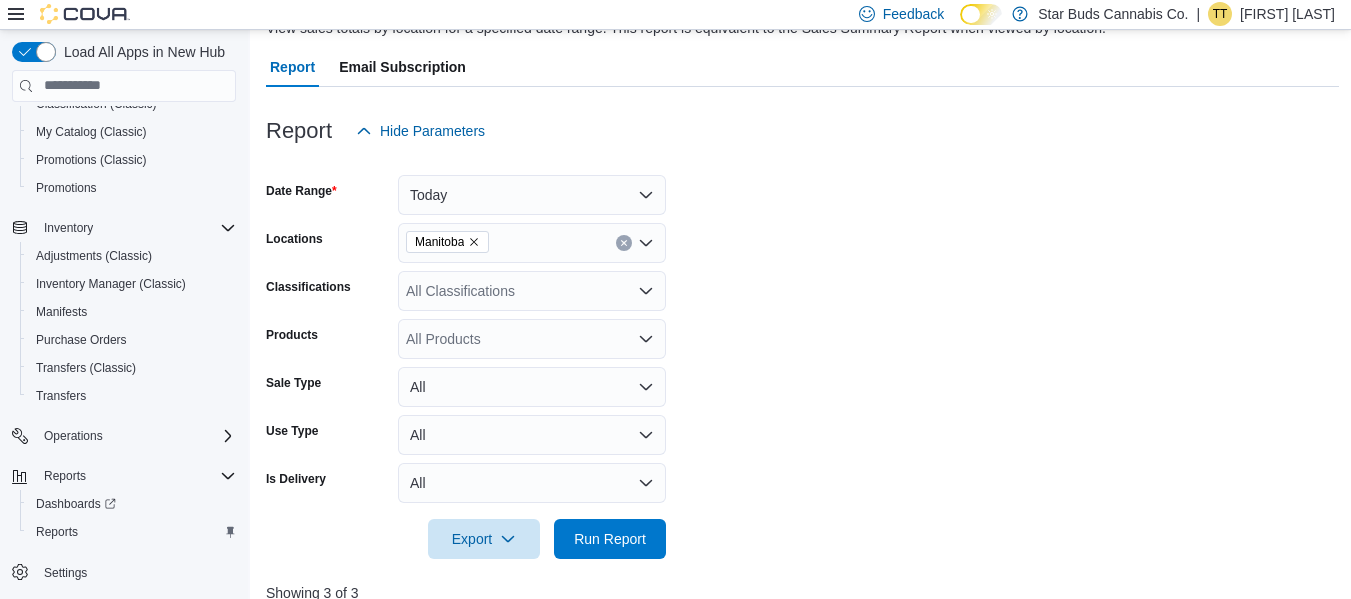 scroll, scrollTop: 565, scrollLeft: 0, axis: vertical 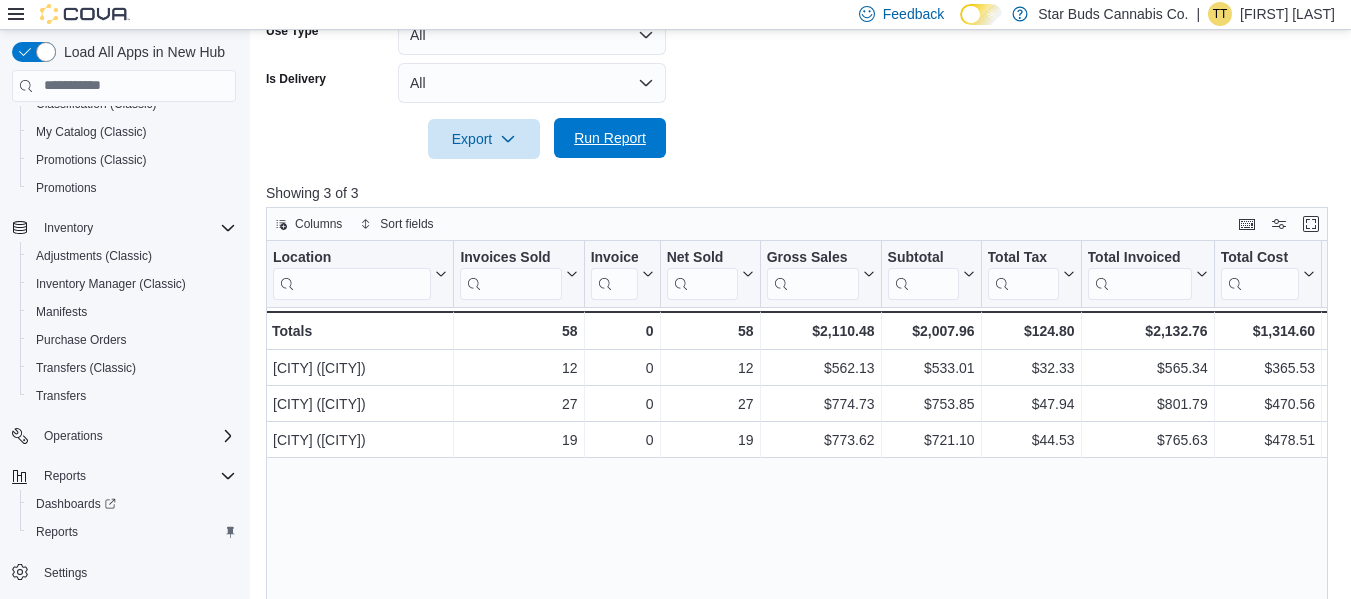 click on "Run Report" at bounding box center [610, 138] 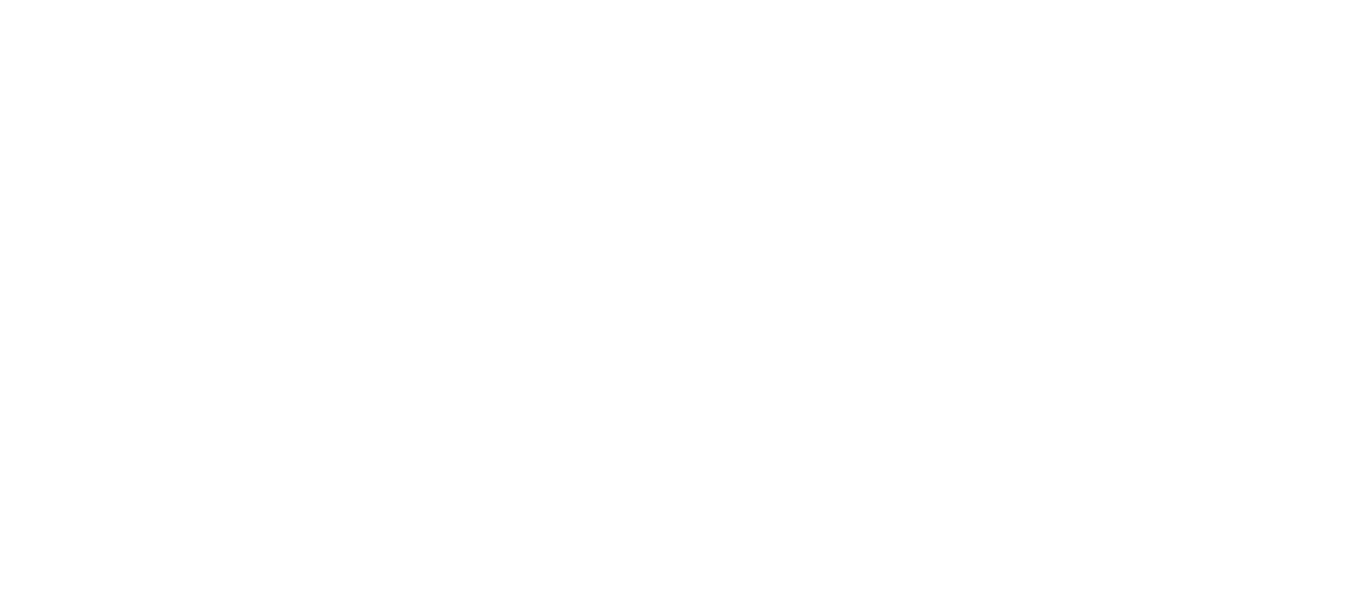 scroll, scrollTop: 0, scrollLeft: 0, axis: both 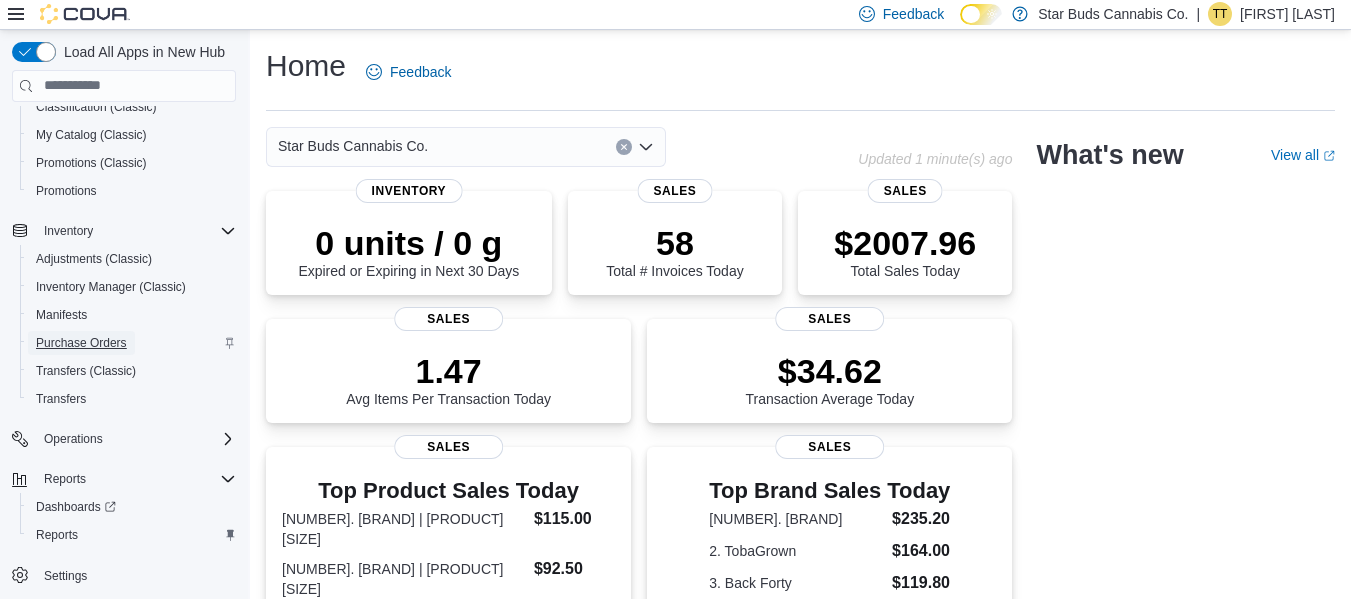 click on "Purchase Orders" at bounding box center (81, 343) 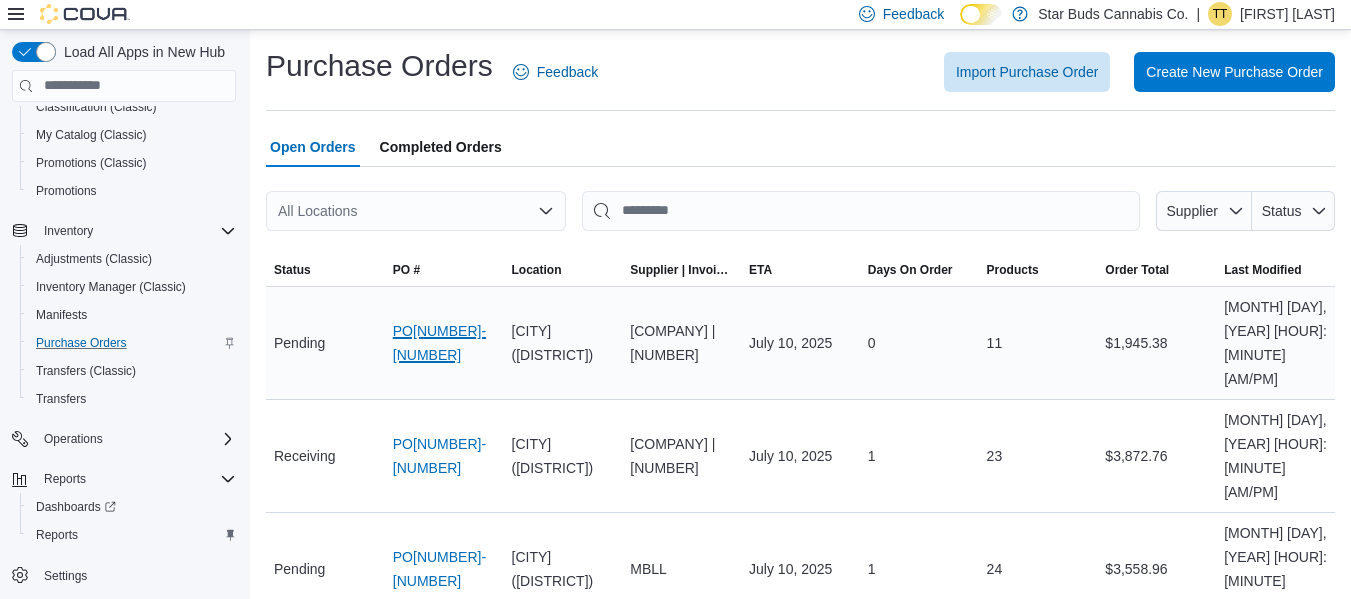 click on "PO[NUMBER]-[NUMBER]" at bounding box center (444, 343) 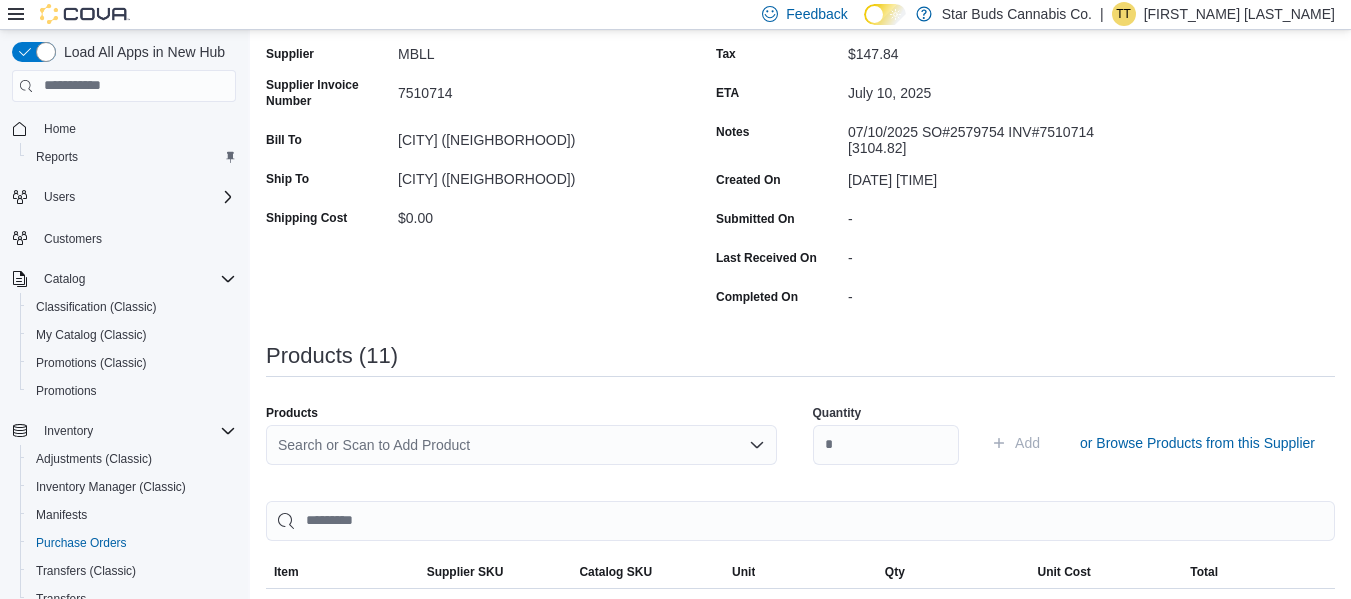 scroll, scrollTop: 300, scrollLeft: 0, axis: vertical 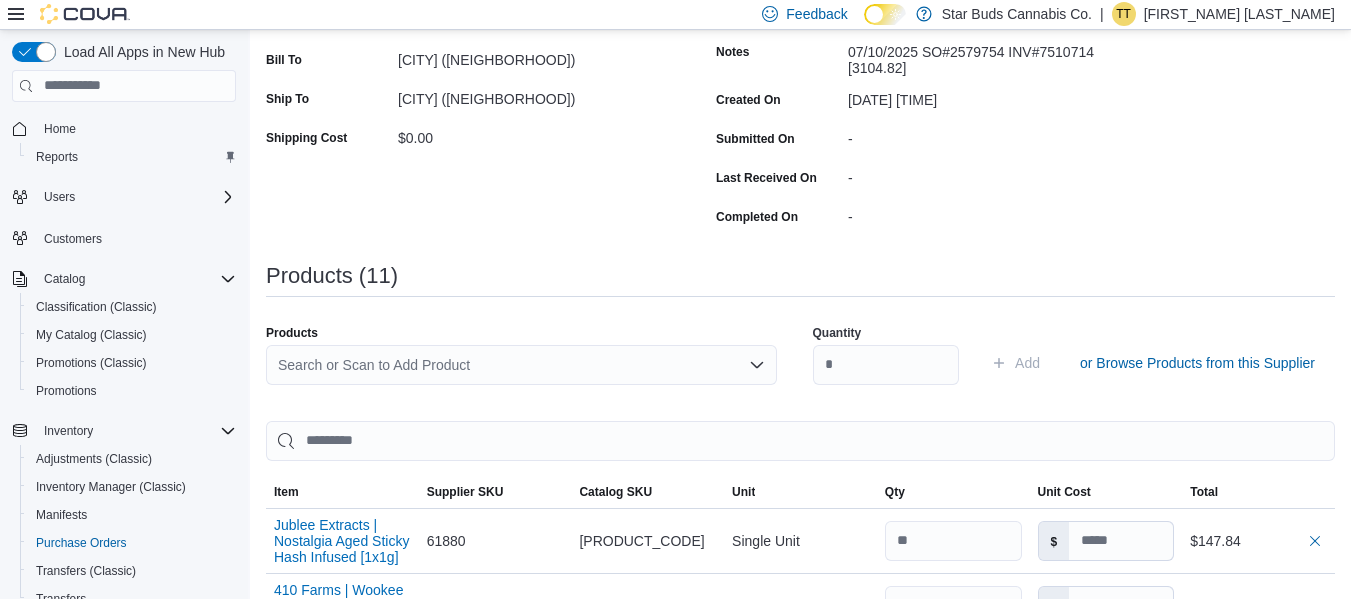 click on "Search or Scan to Add Product" at bounding box center [521, 365] 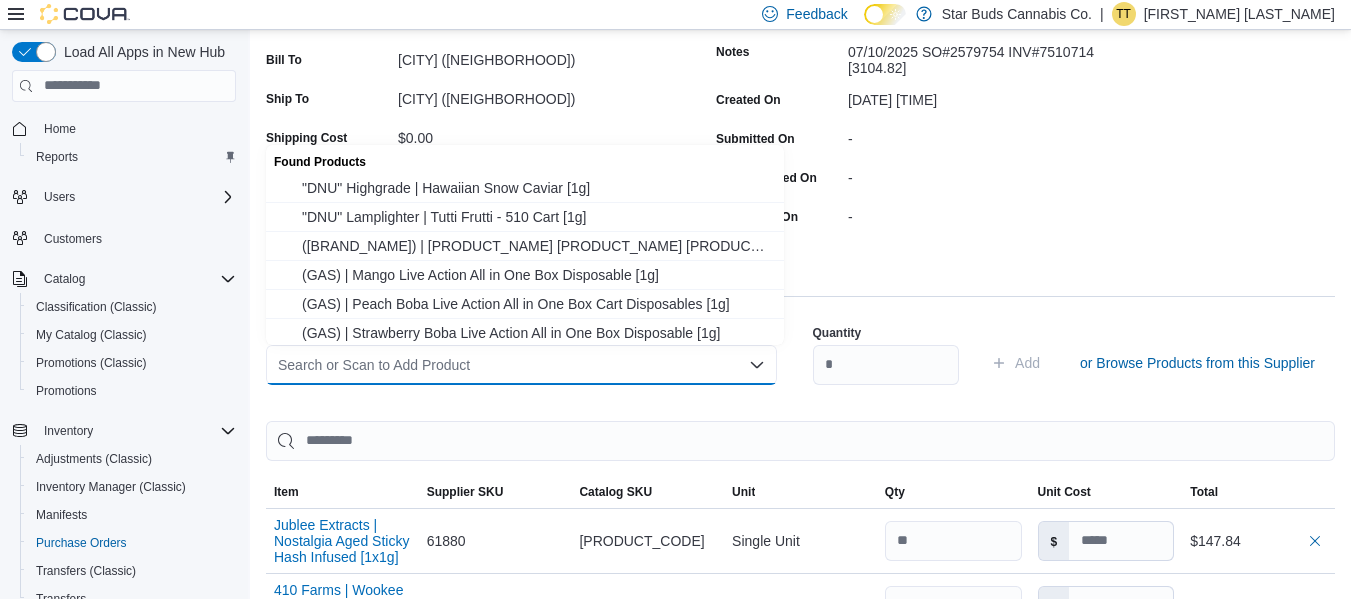 click on "-" at bounding box center [982, 213] 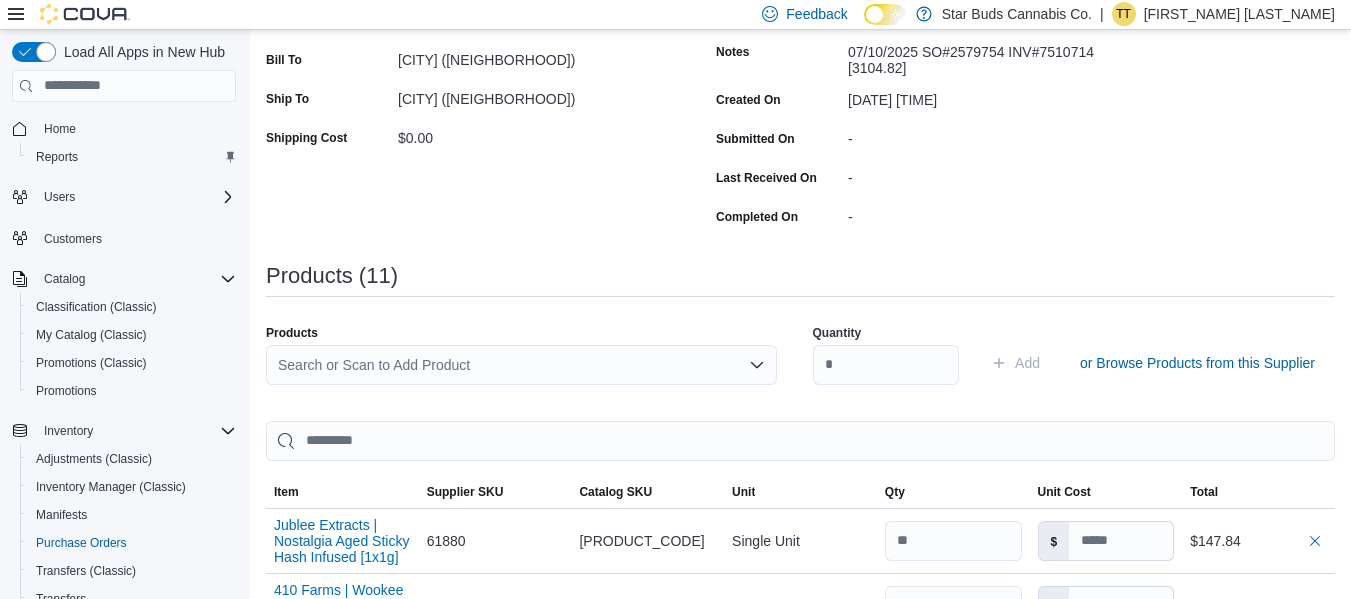click on "Search or Scan to Add Product" at bounding box center (521, 365) 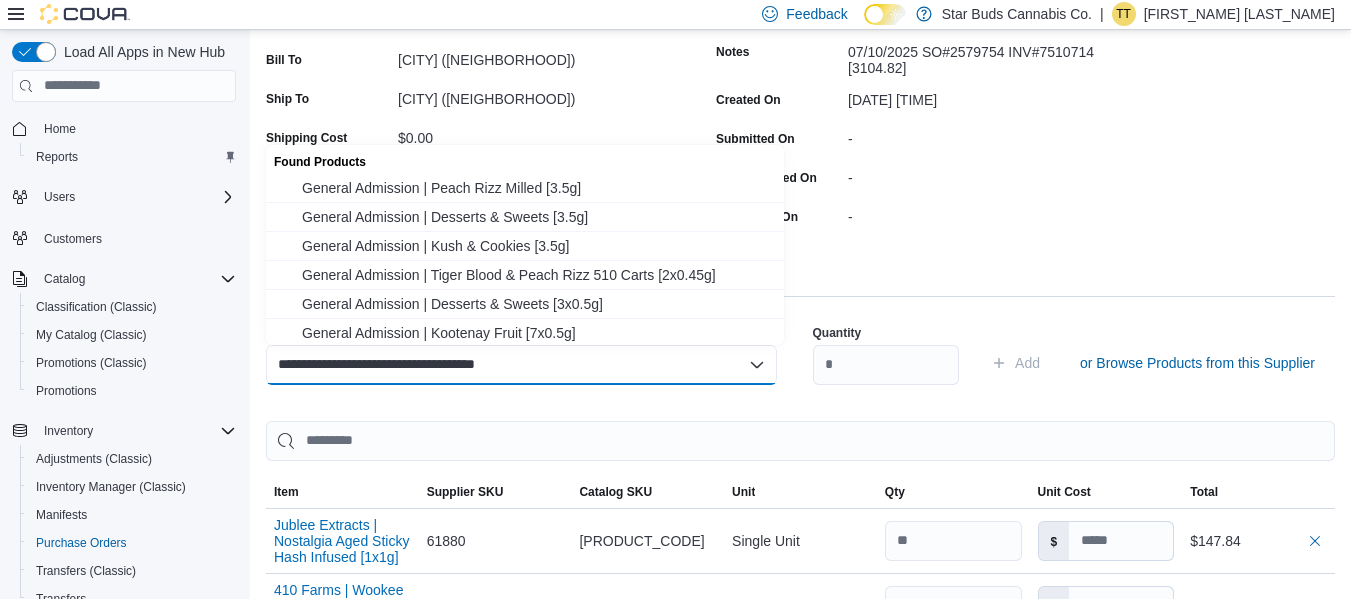 click on "**********" at bounding box center (403, 365) 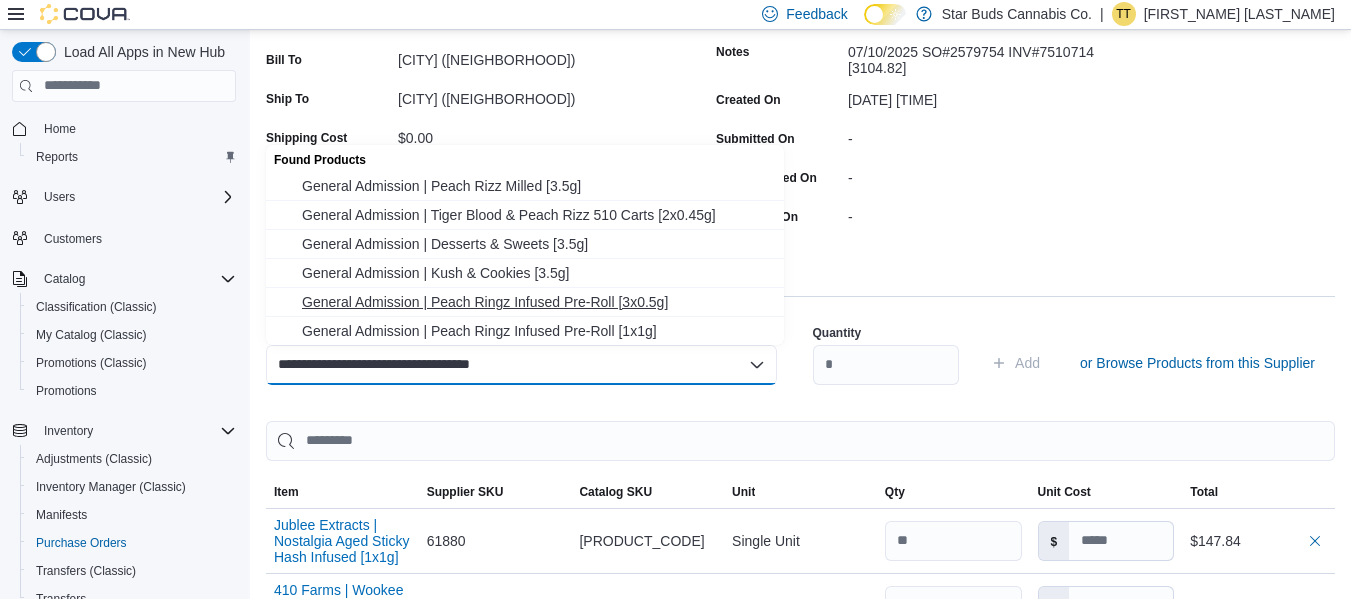 scroll, scrollTop: 0, scrollLeft: 0, axis: both 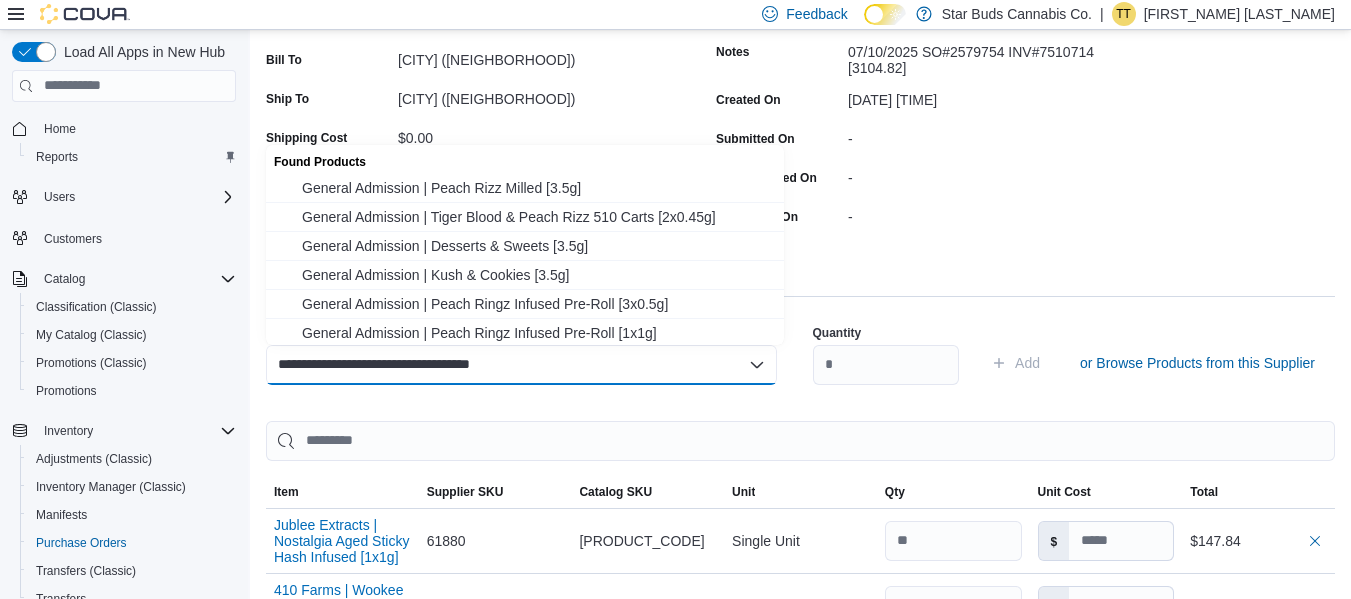 click on "**********" at bounding box center (521, 365) 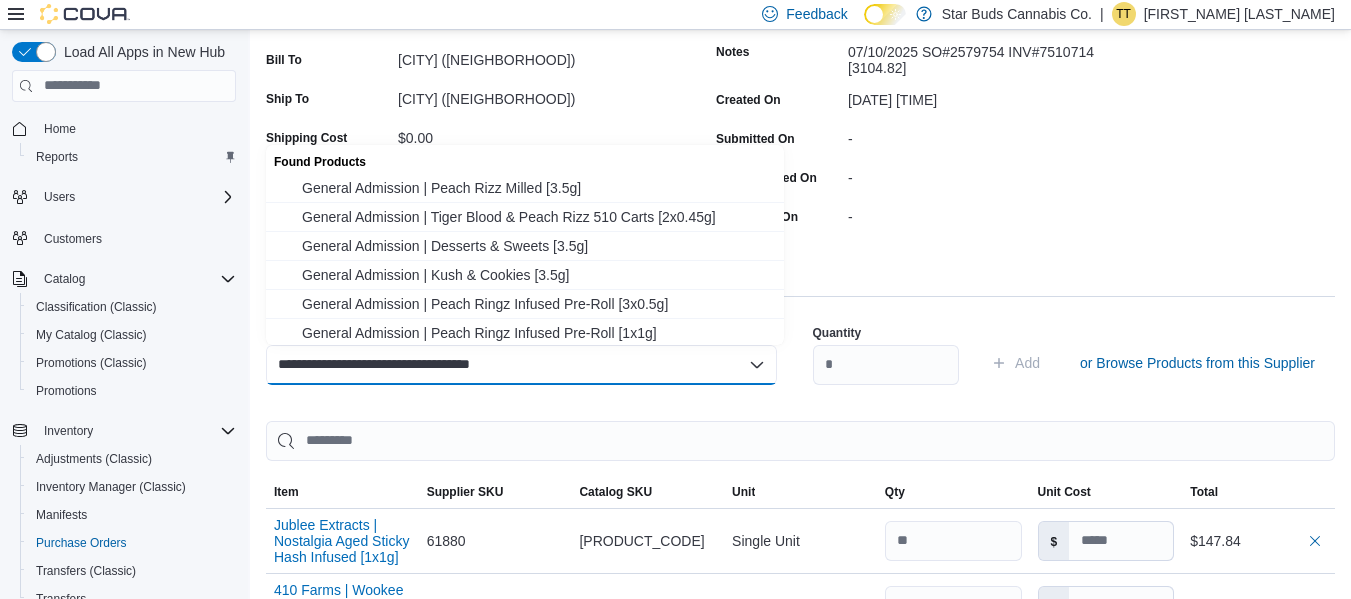 click on "**********" at bounding box center [521, 365] 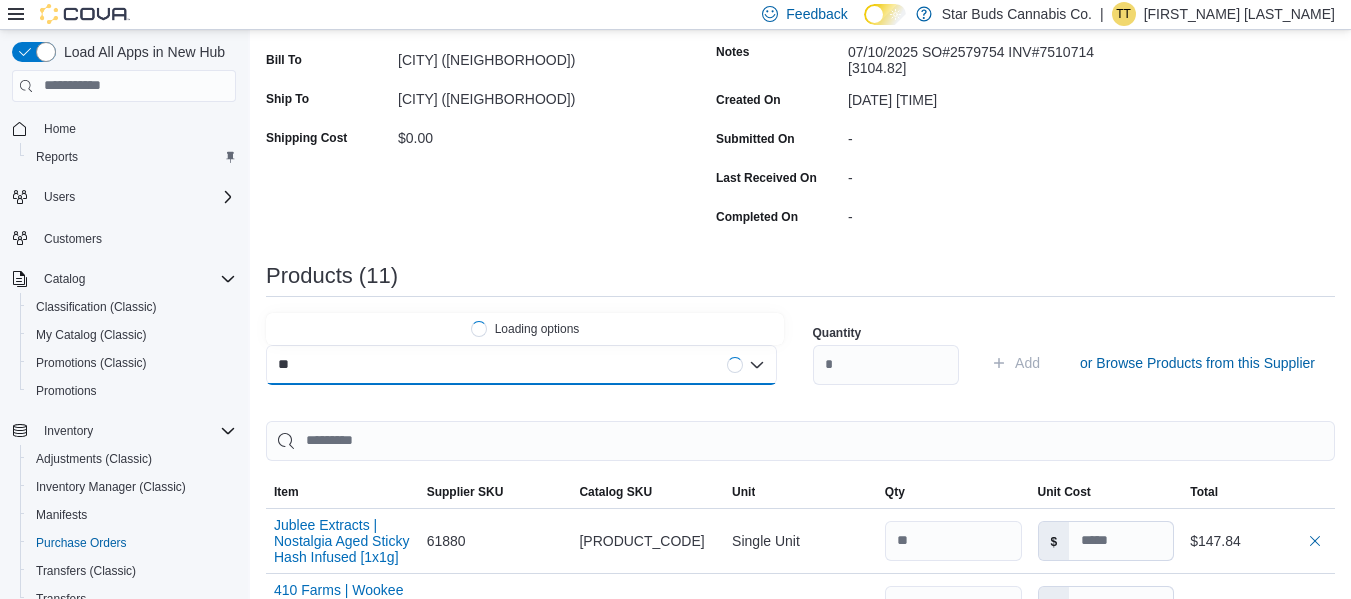 type on "*" 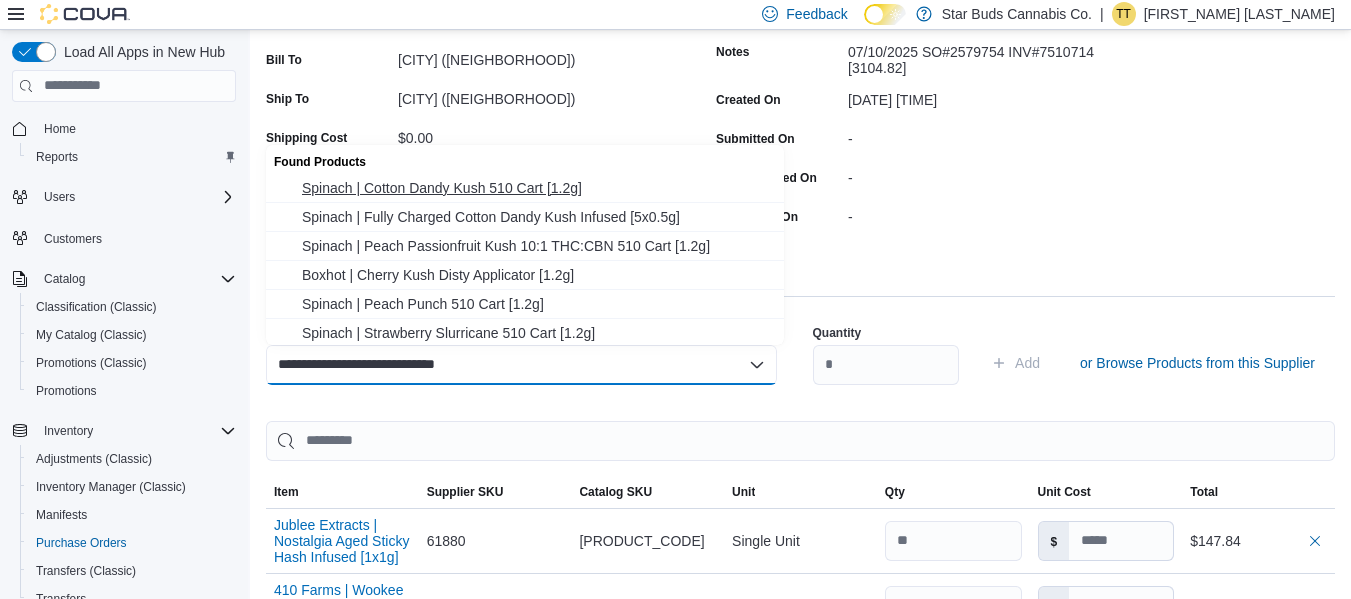 type on "**********" 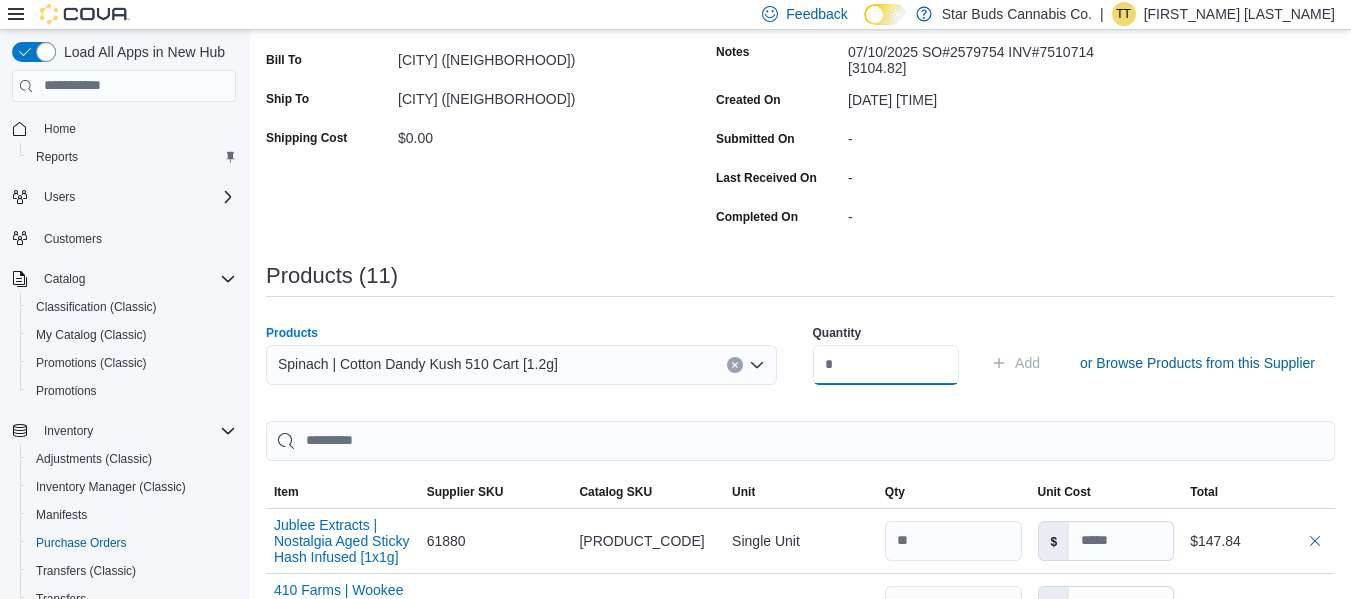 click at bounding box center (886, 365) 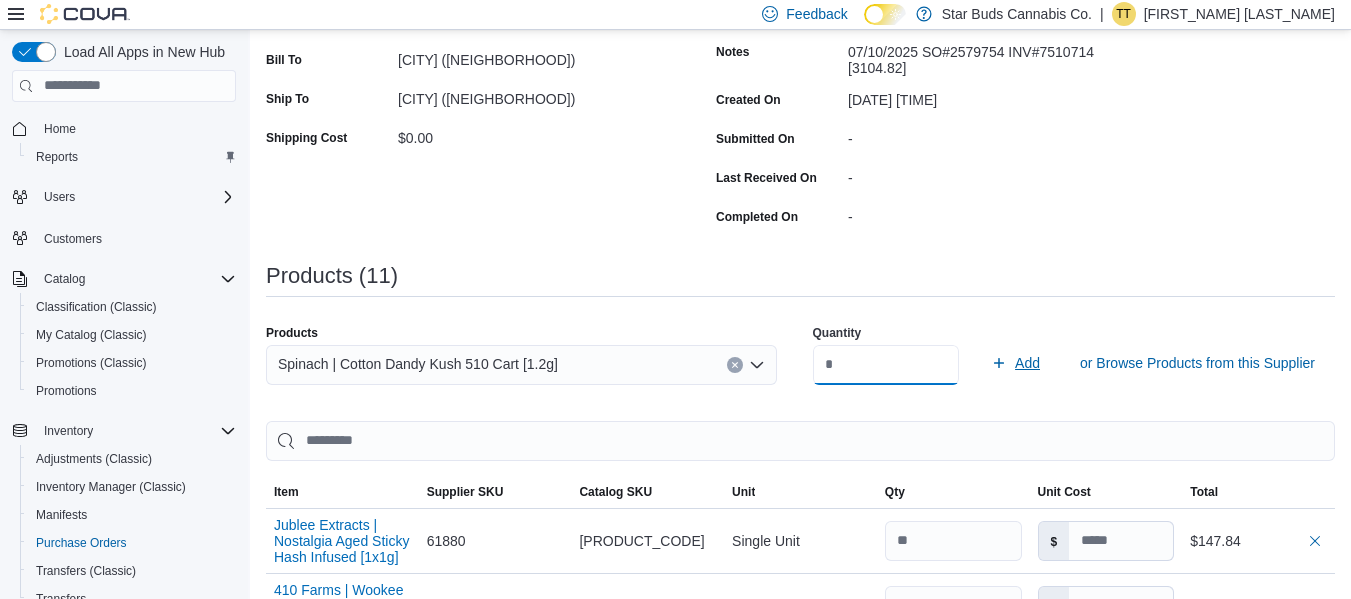 type on "**" 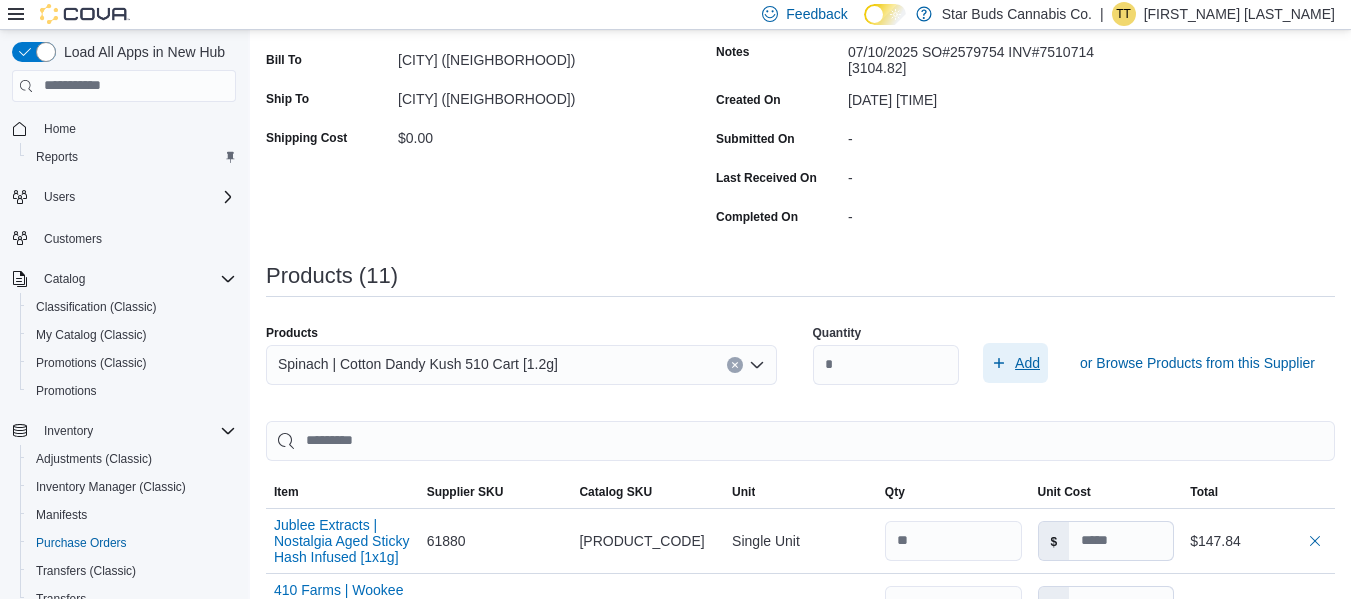 click on "Add" at bounding box center (1015, 363) 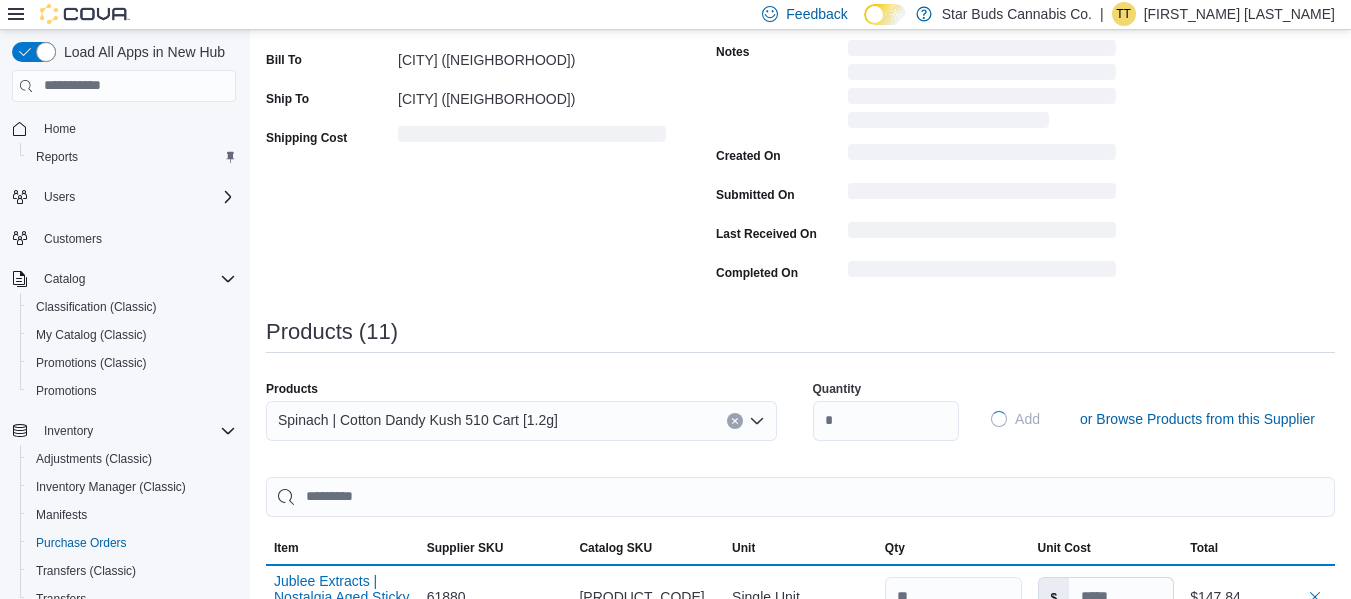 type 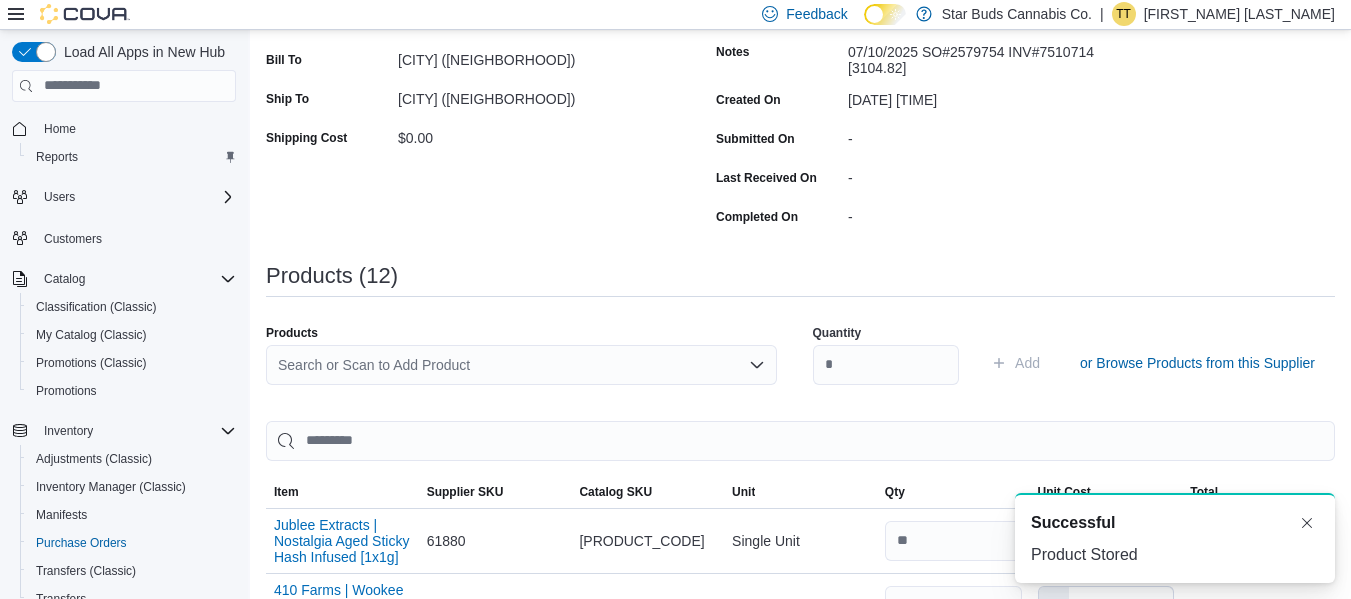 scroll, scrollTop: 0, scrollLeft: 0, axis: both 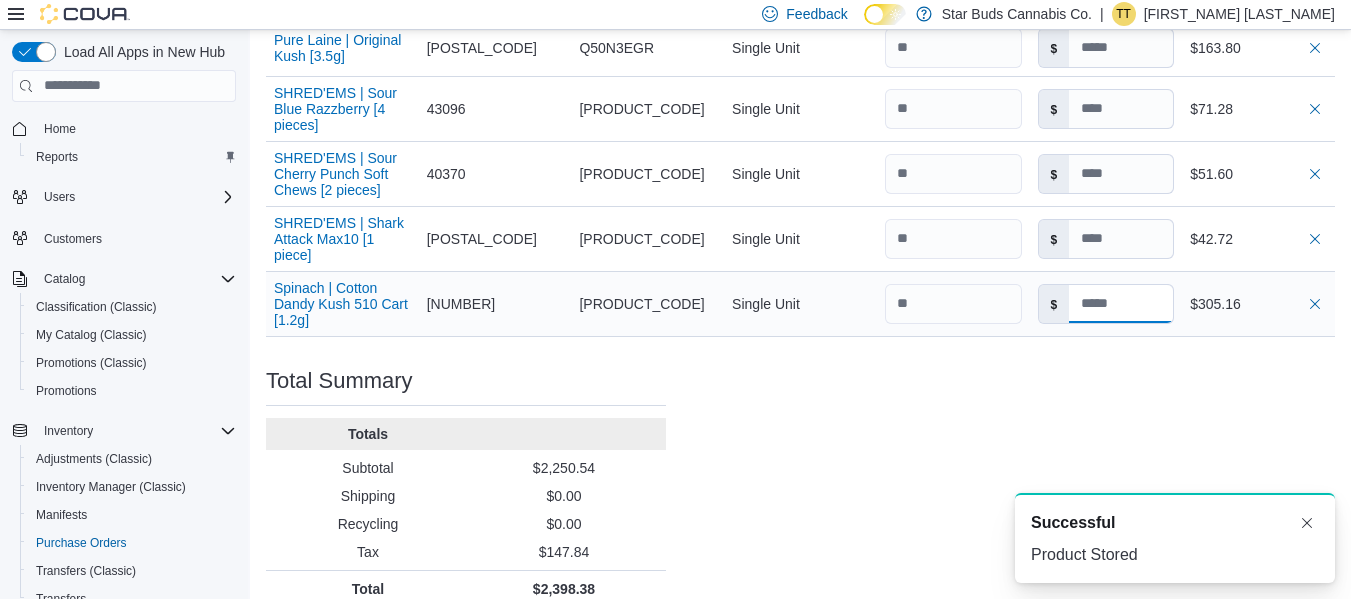 click at bounding box center (1121, 304) 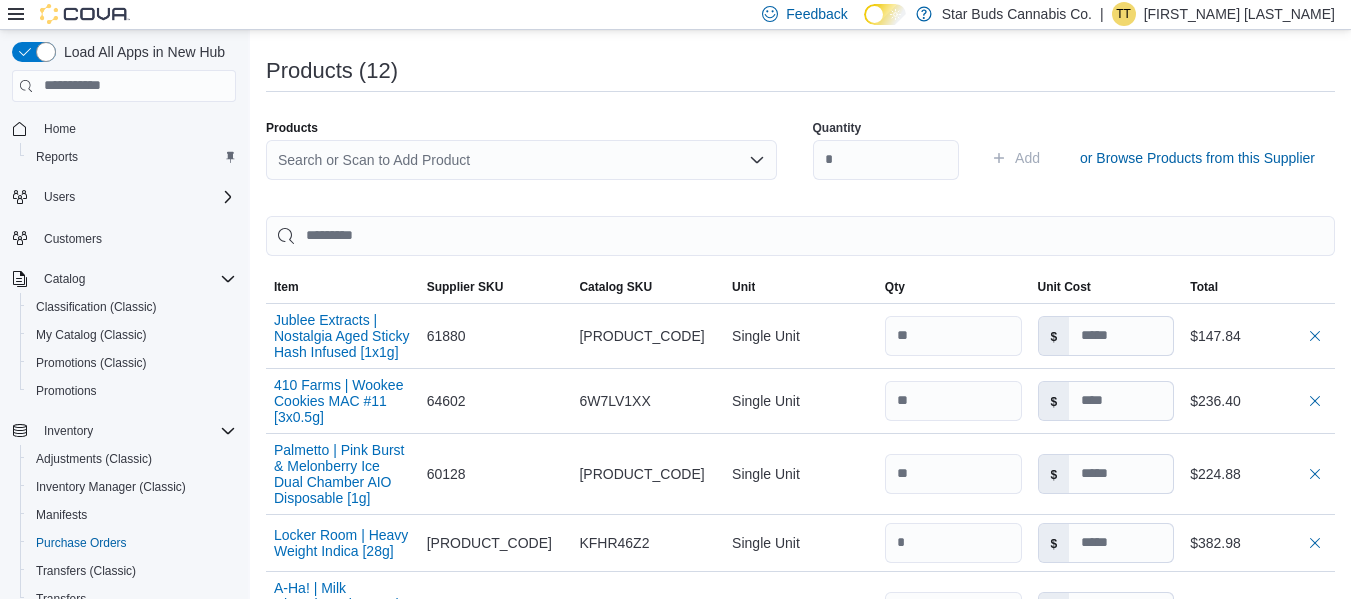 scroll, scrollTop: 168, scrollLeft: 0, axis: vertical 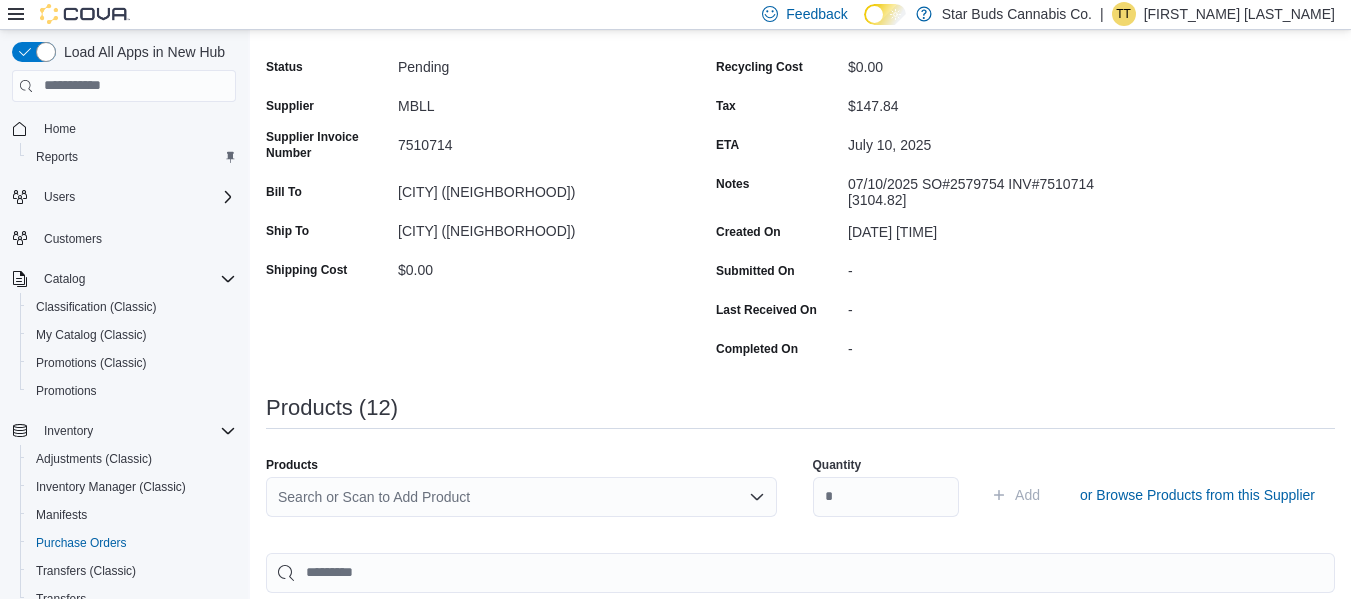 type on "*****" 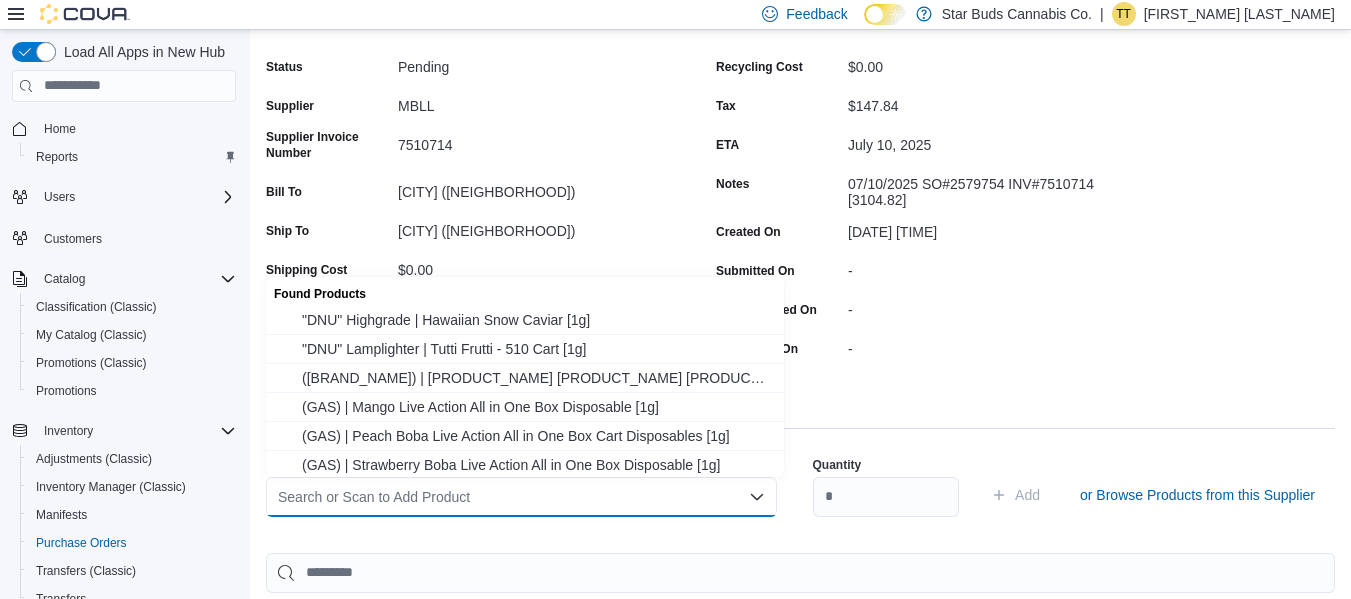 type 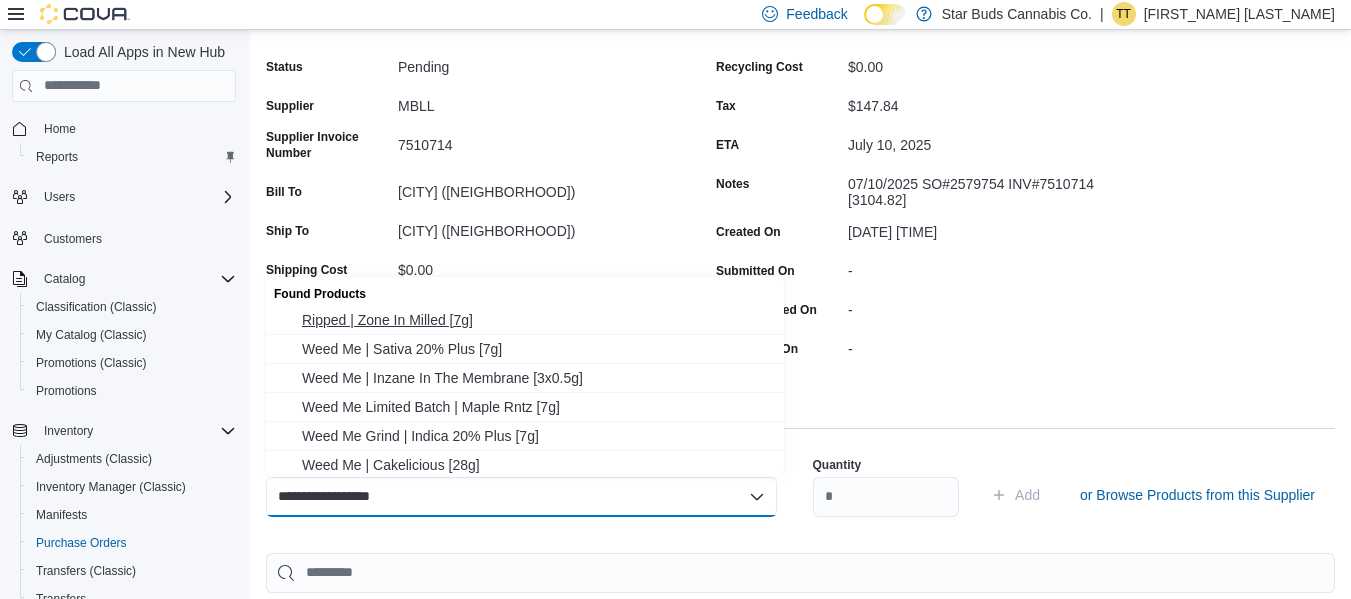 type on "**********" 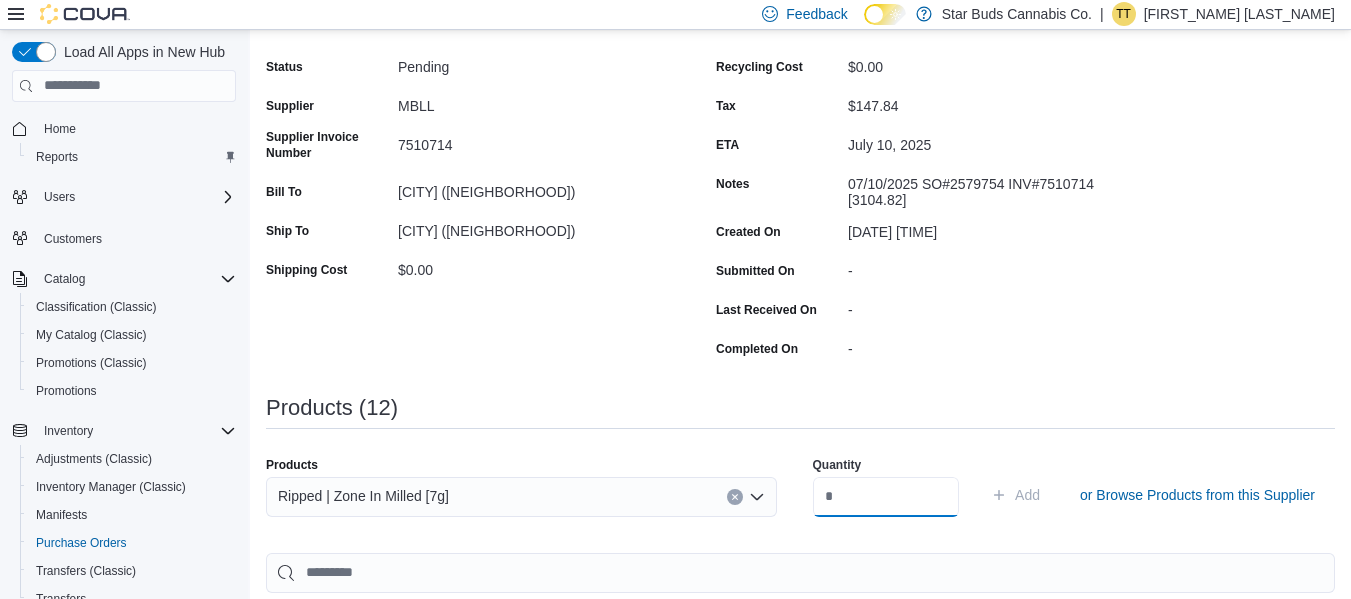 click at bounding box center [886, 497] 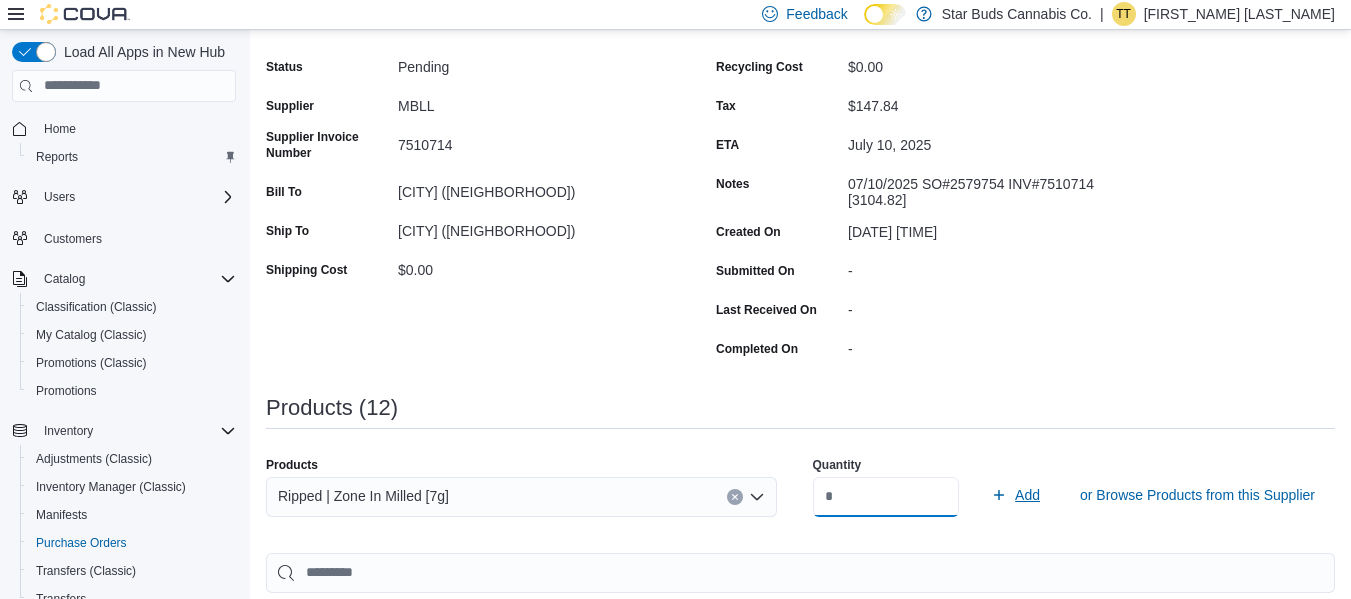 type on "**" 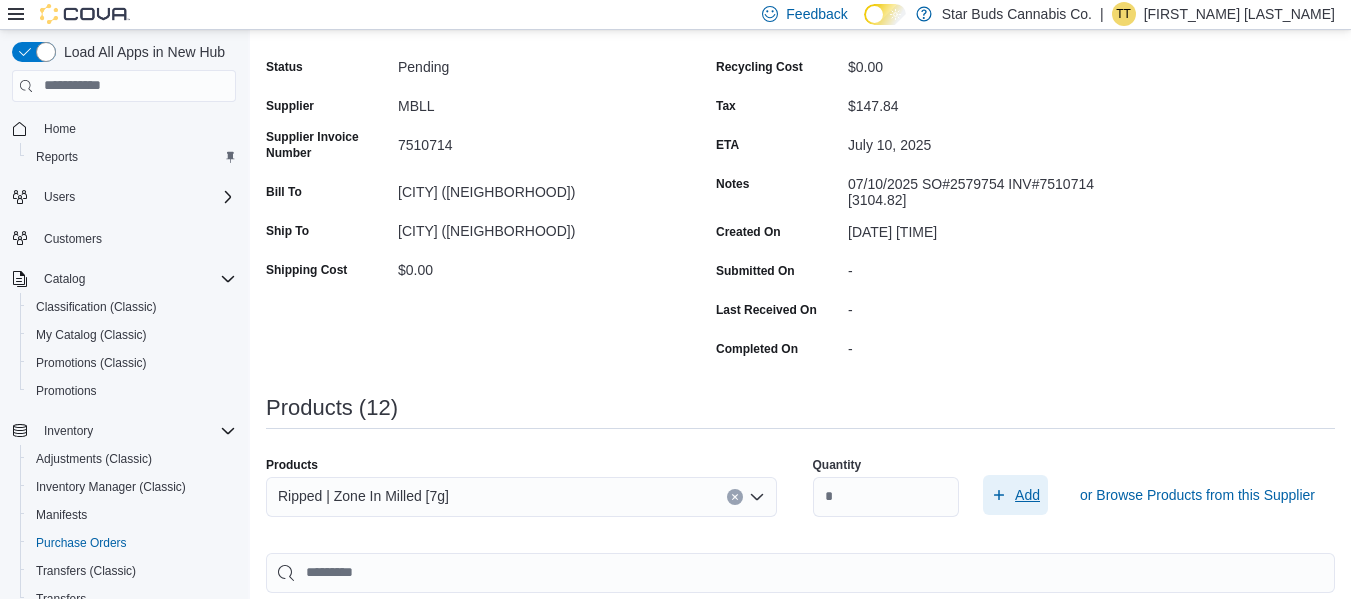 click on "Add" at bounding box center (1027, 495) 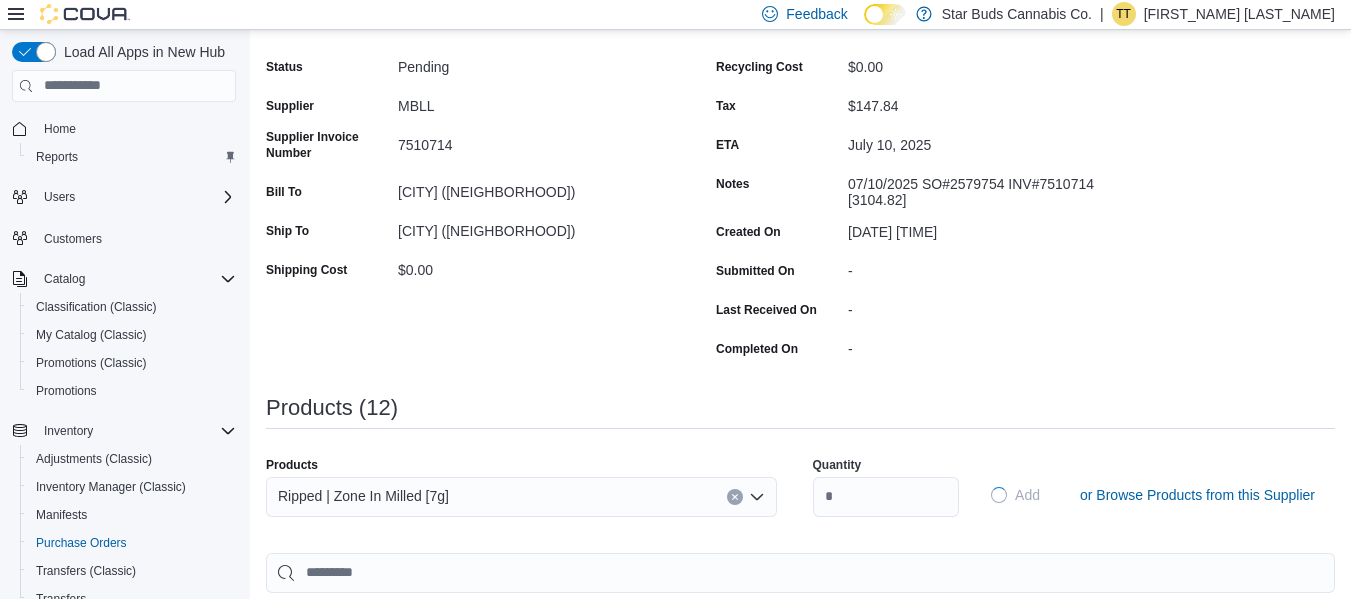 type on "*****" 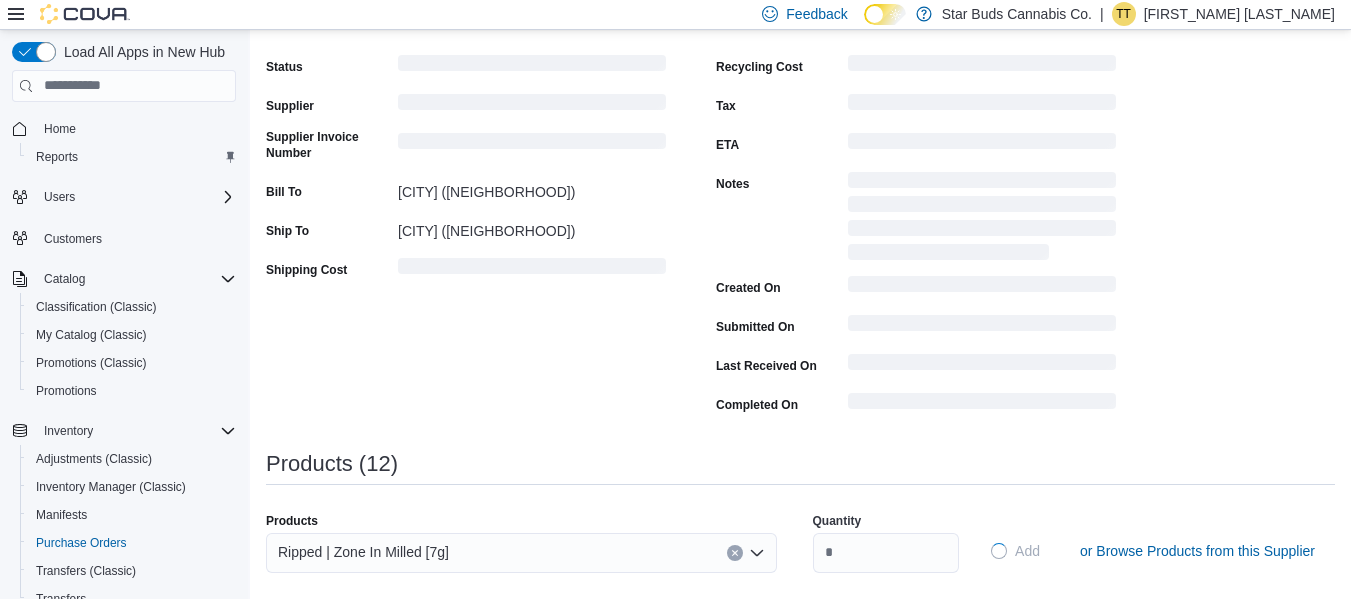type 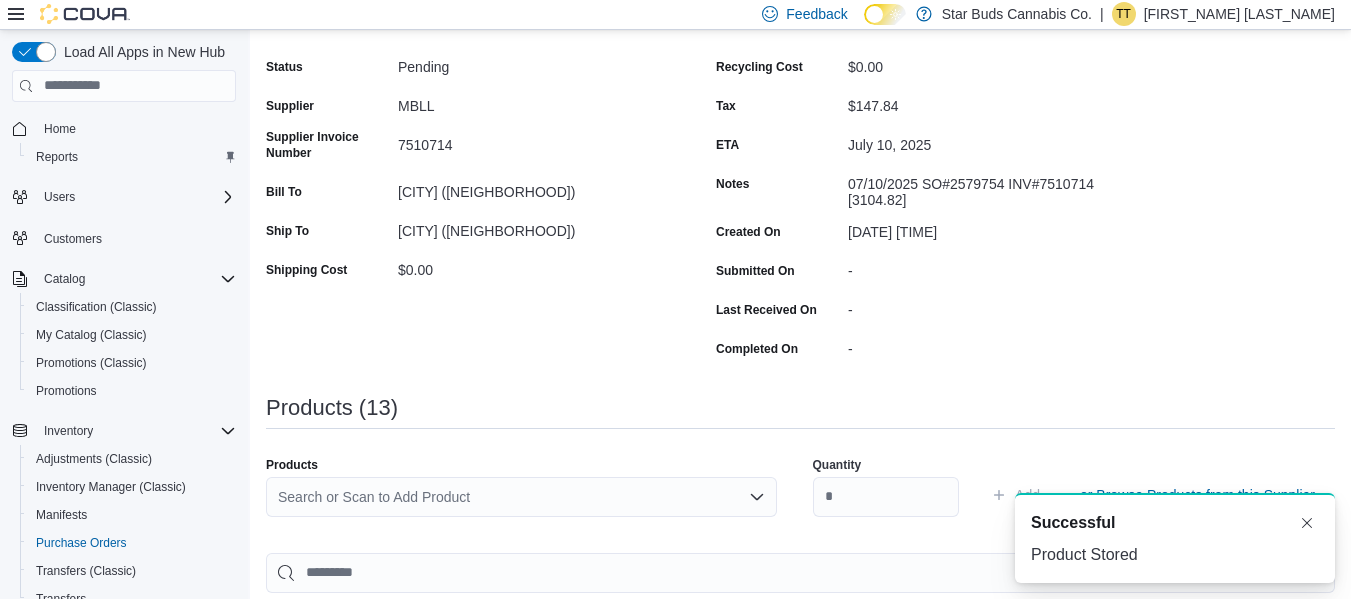 scroll, scrollTop: 0, scrollLeft: 0, axis: both 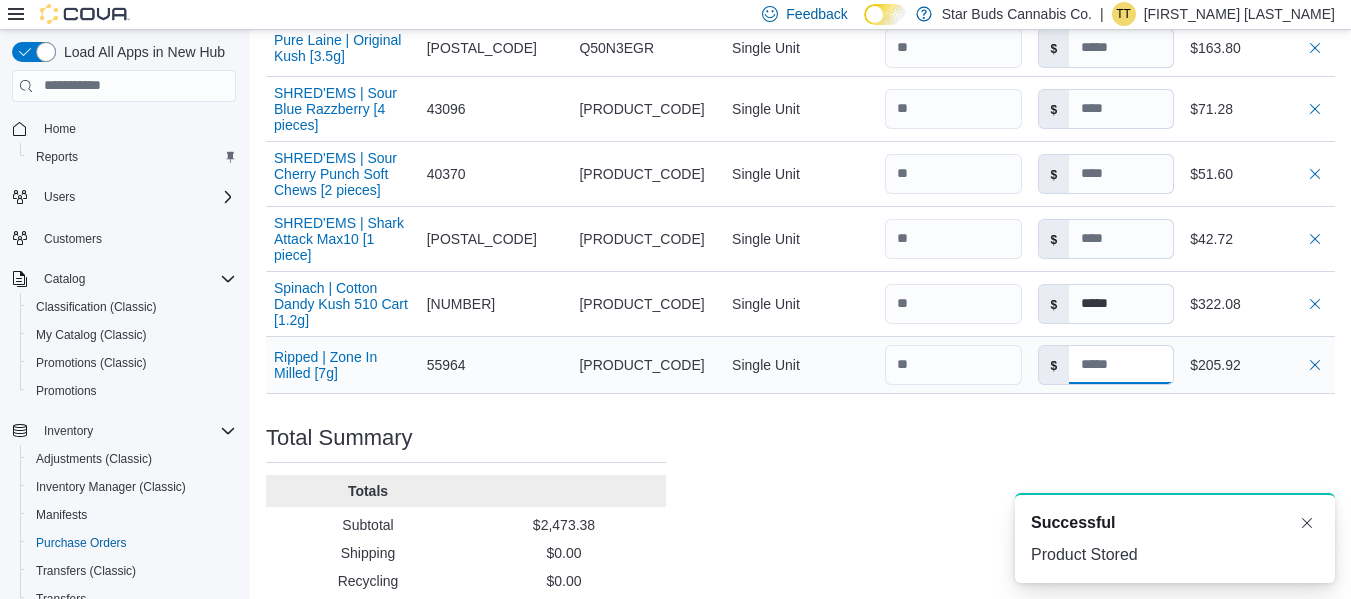 click at bounding box center (1121, 365) 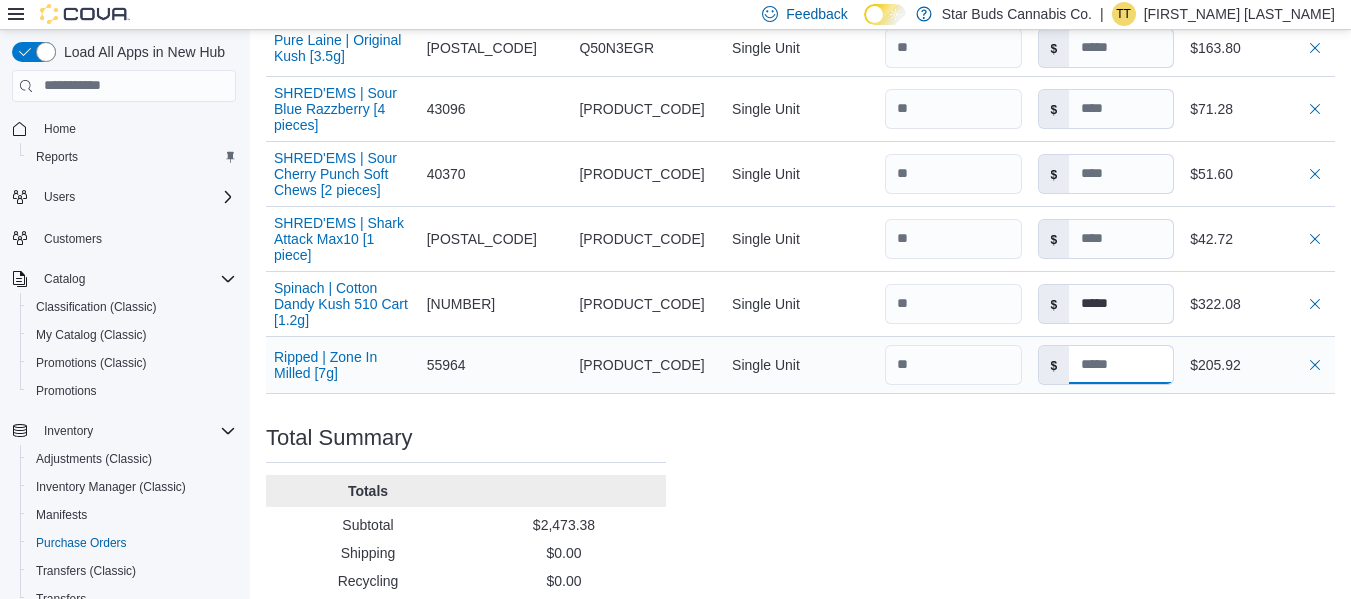 click at bounding box center [1121, 365] 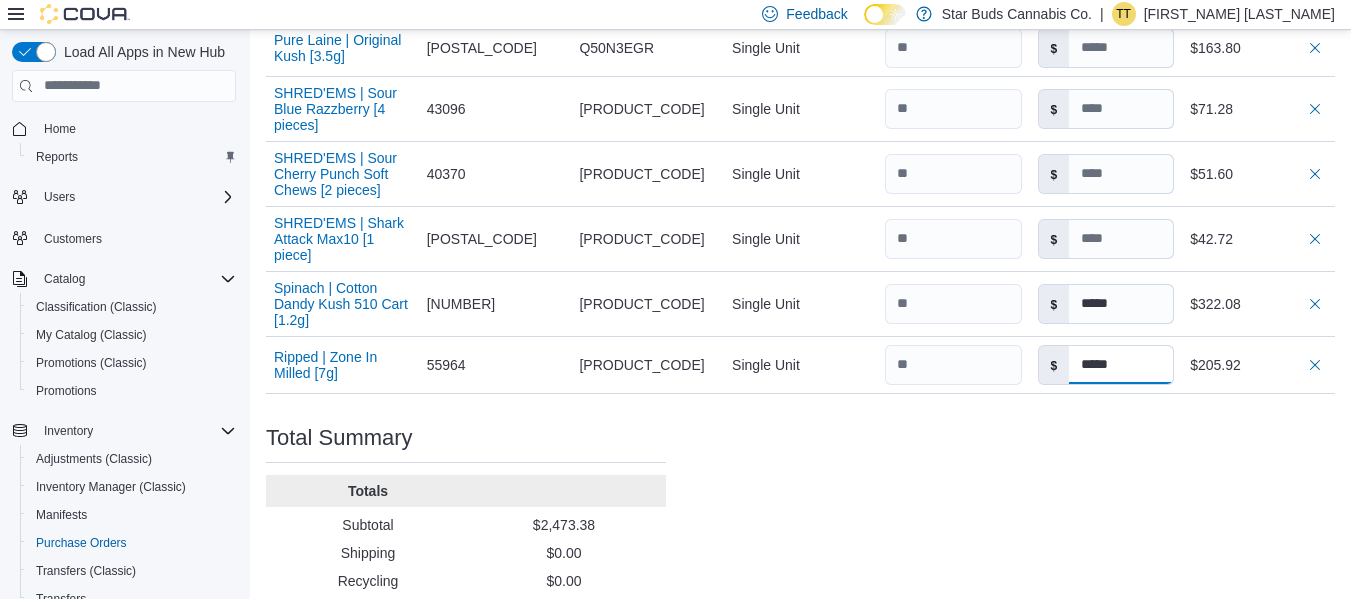 type on "*****" 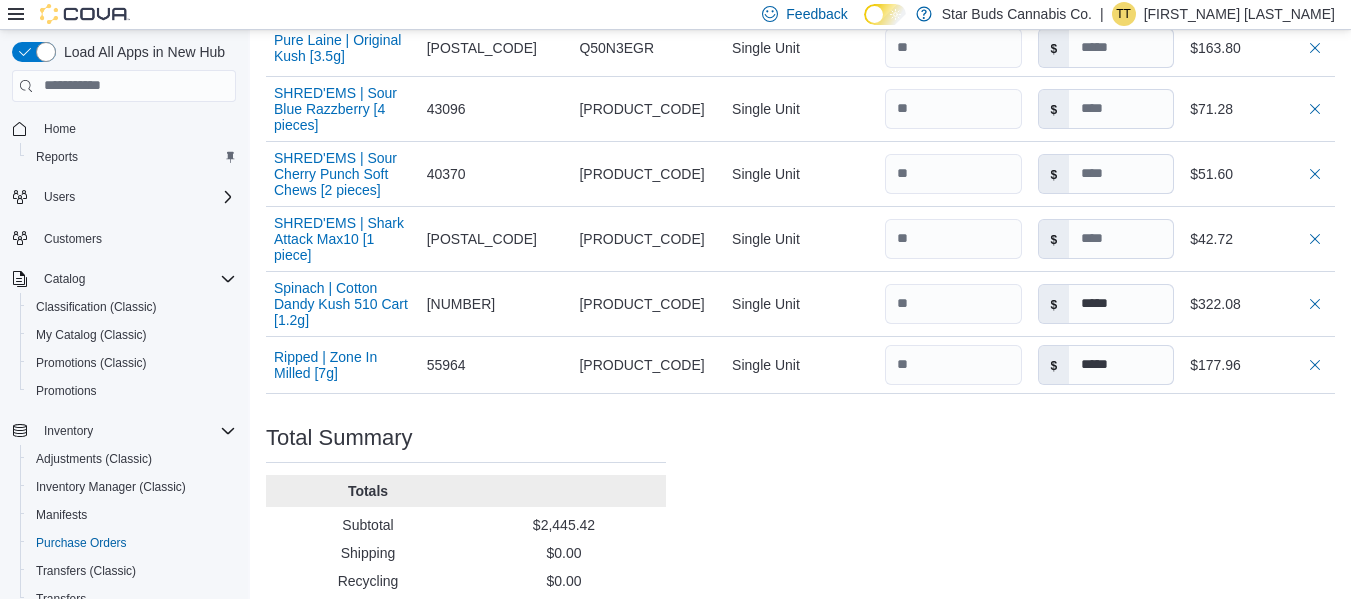 click on "Purchase Order: [PRODUCT_CODE] Feedback Purchase Order Details   Edit Status Pending Supplier MBLL Supplier Invoice Number 7510714 Bill To [CITY] ([ADDRESS]) Ship To [CITY] ([ADDRESS]) Shipping Cost $0.00 Recycling Cost $0.00 Tax $147.84 ETA [DATE] Notes 07/10/2025  SO#2579754  INV#7510714  [PRICE] Created On [DATE] [TIME] Submitted On - Last Received On - Completed On - Products (13)     Products Search or Scan to Add Product Quantity  Add or Browse Products from this Supplier Sorting Item Supplier SKU Catalog SKU Unit Qty Unit Cost Total Jublee Extracts | Nostalgia Aged Sticky Hash Infused [1x1g] Supplier SKU 61880 Catalog SKU NYHT6P8H Unit Single Unit Qty Unit Cost $ Total $147.84 410 Farms | Wookee Cookies MAC #11 [3x0.5g] Supplier SKU 64602 Catalog SKU 6W7LV1XX Unit Single Unit Qty Unit Cost $ Total $236.40 Palmetto | Pink Burst & Melonberry Ice Dual Chamber AIO Disposable [1g] Supplier SKU 60128 Catalog SKU TA2ZQEAB Unit Single Unit Qty Unit Cost $ Total $224.88 Supplier SKU 65483 Unit" at bounding box center (800, -221) 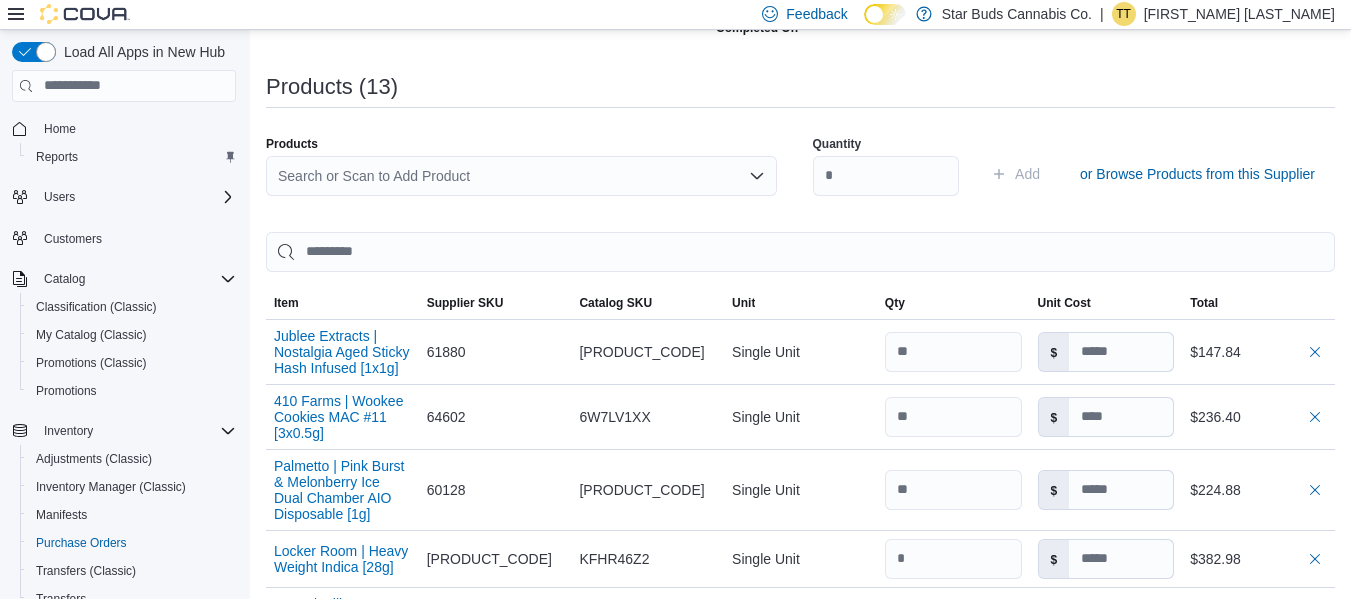 scroll, scrollTop: 368, scrollLeft: 0, axis: vertical 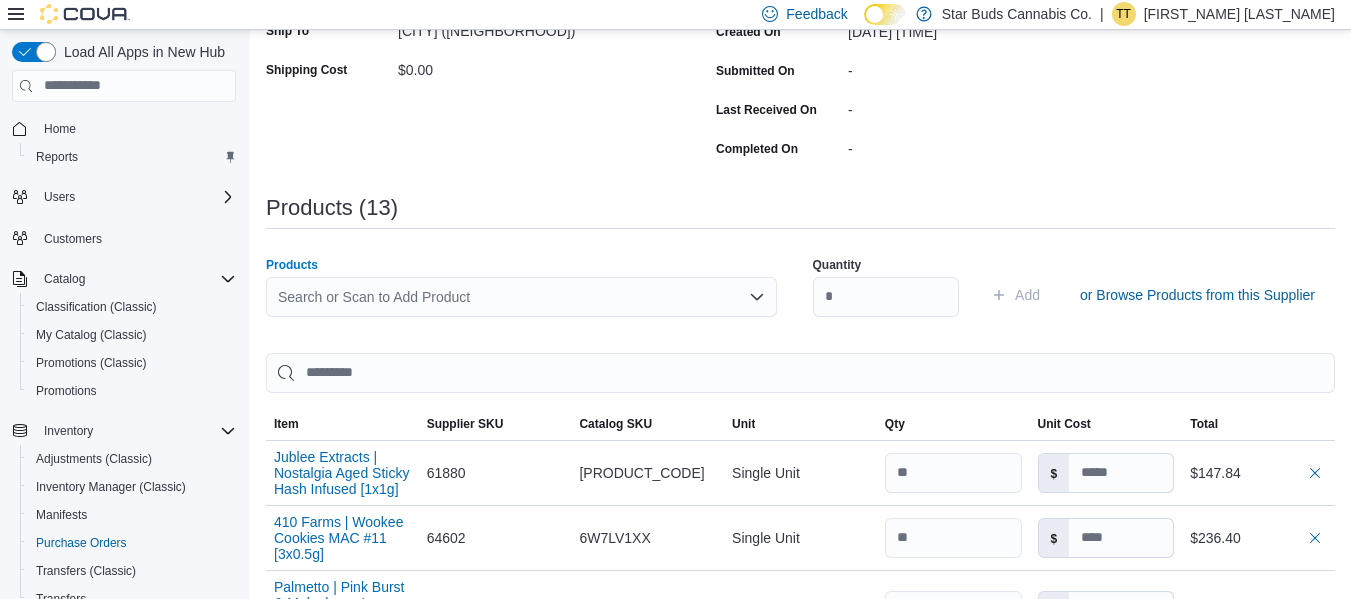 click on "Search or Scan to Add Product" at bounding box center [521, 297] 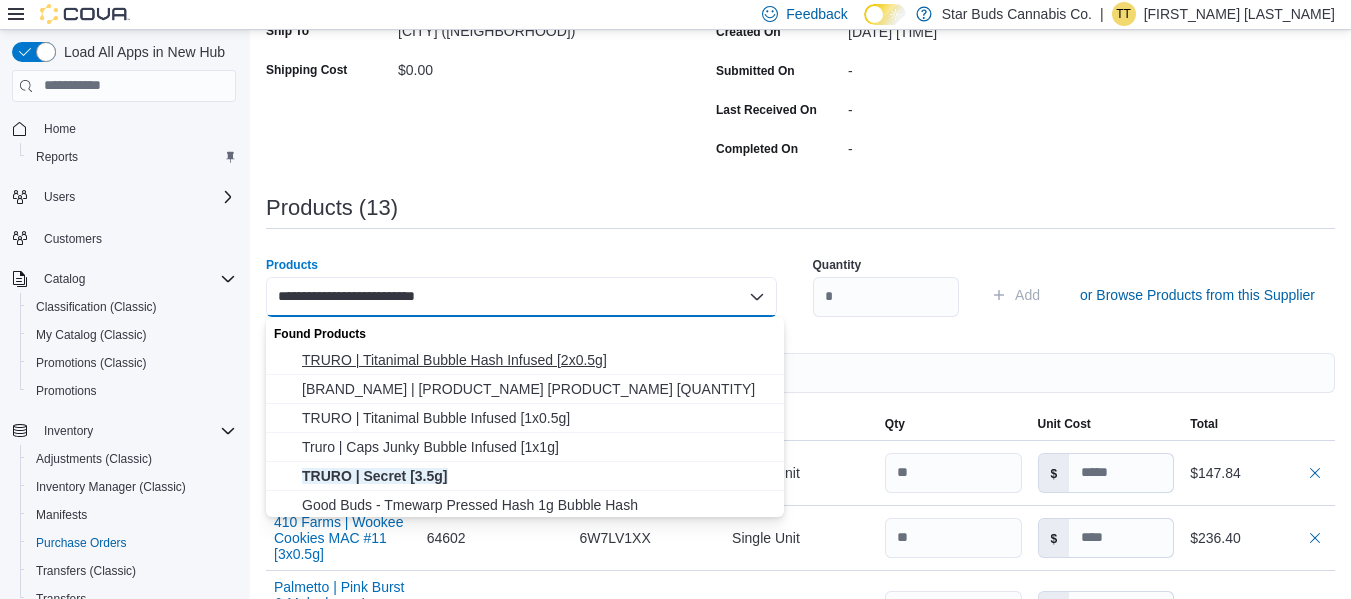 type on "**********" 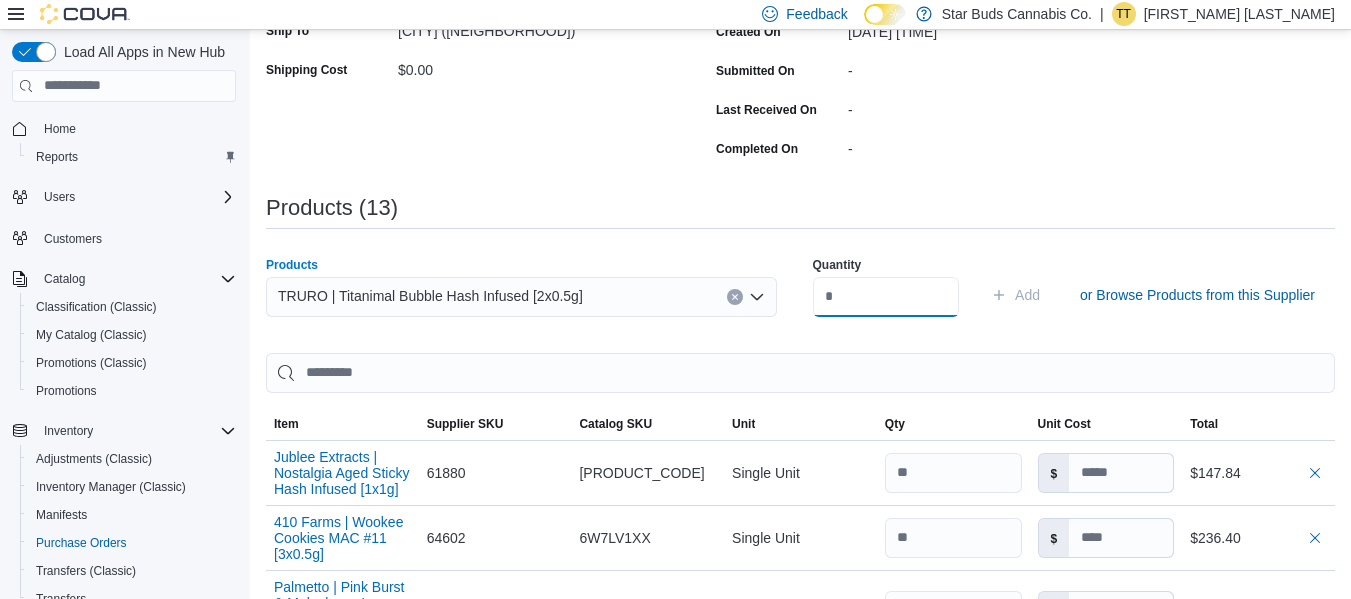 click at bounding box center [886, 297] 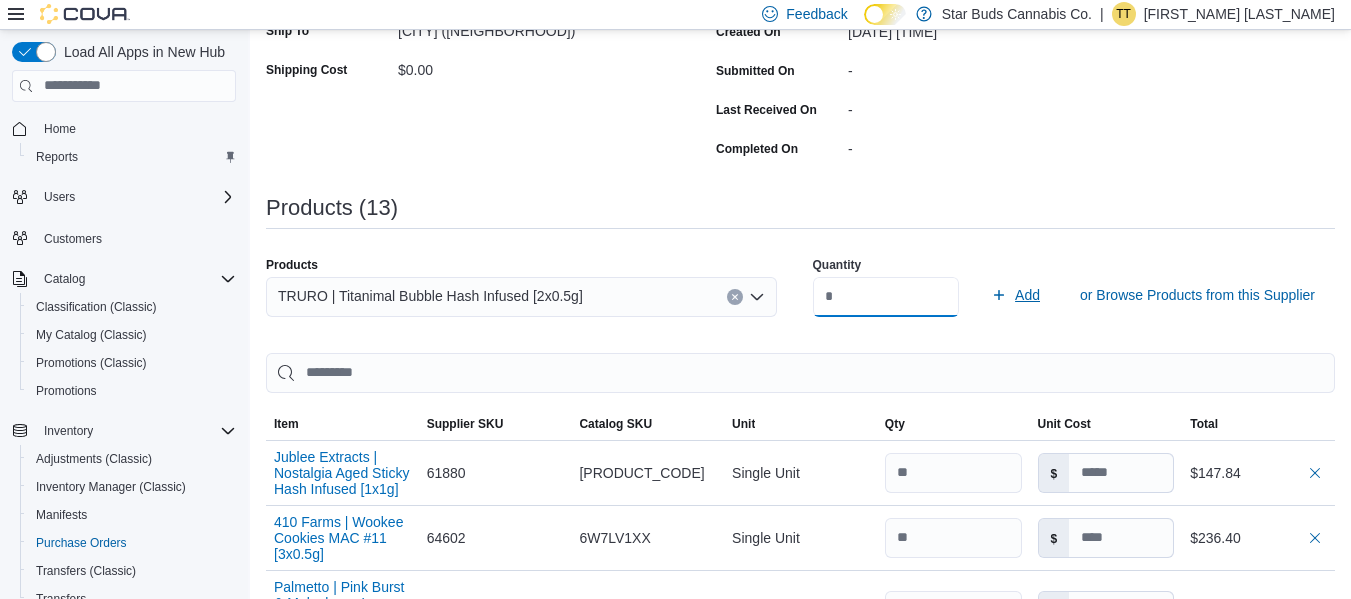 type on "**" 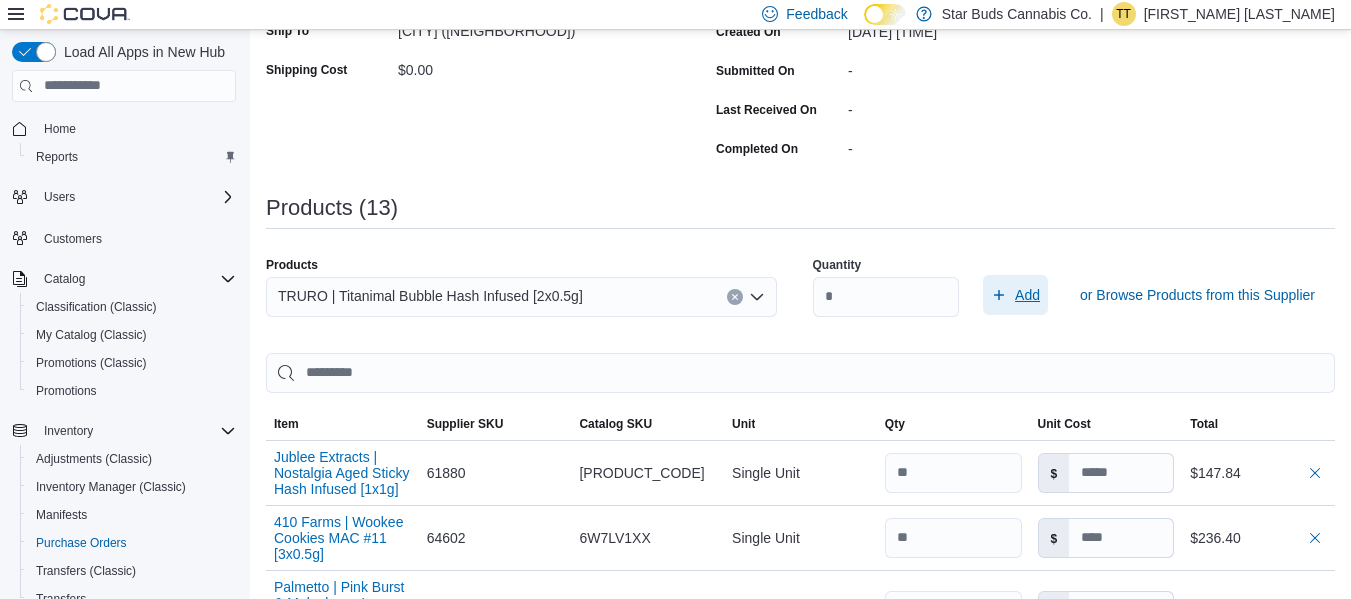 click on "Add" at bounding box center [1027, 295] 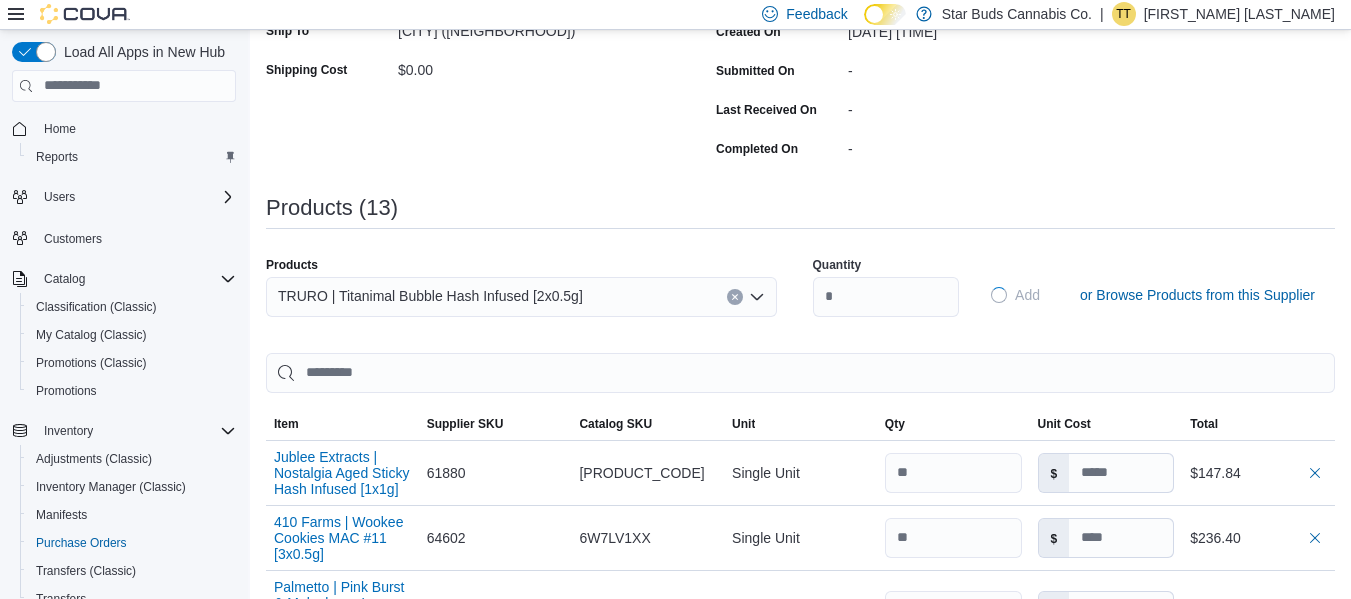 type on "*****" 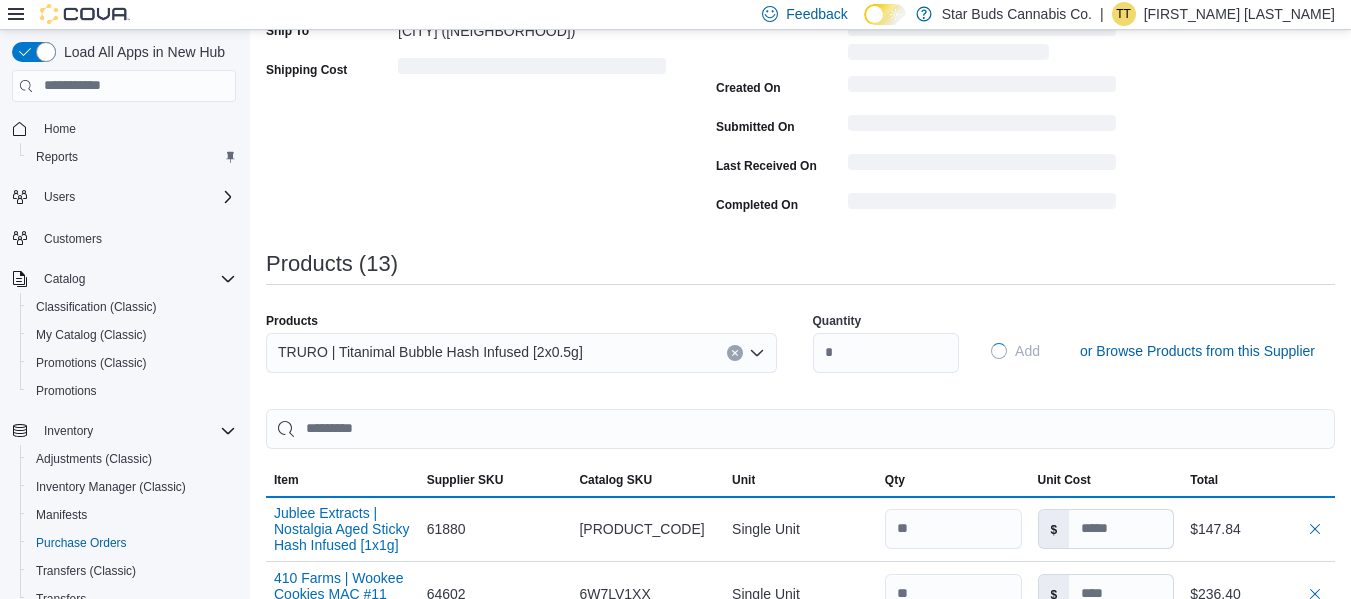 type 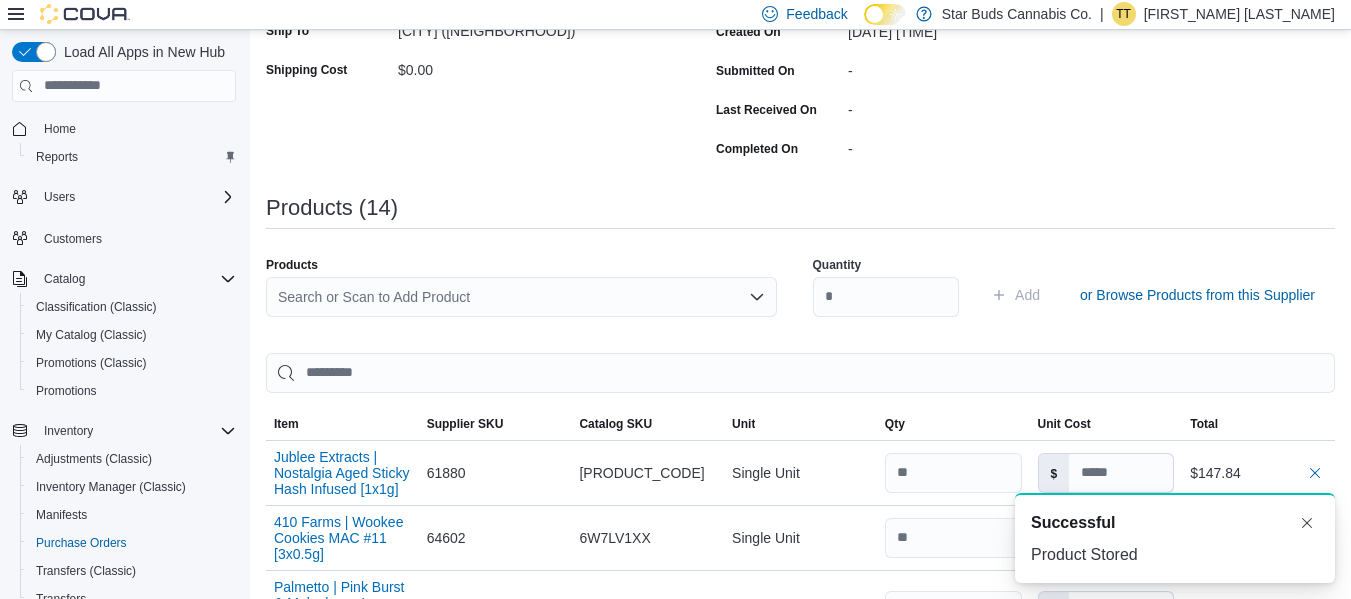 scroll, scrollTop: 0, scrollLeft: 0, axis: both 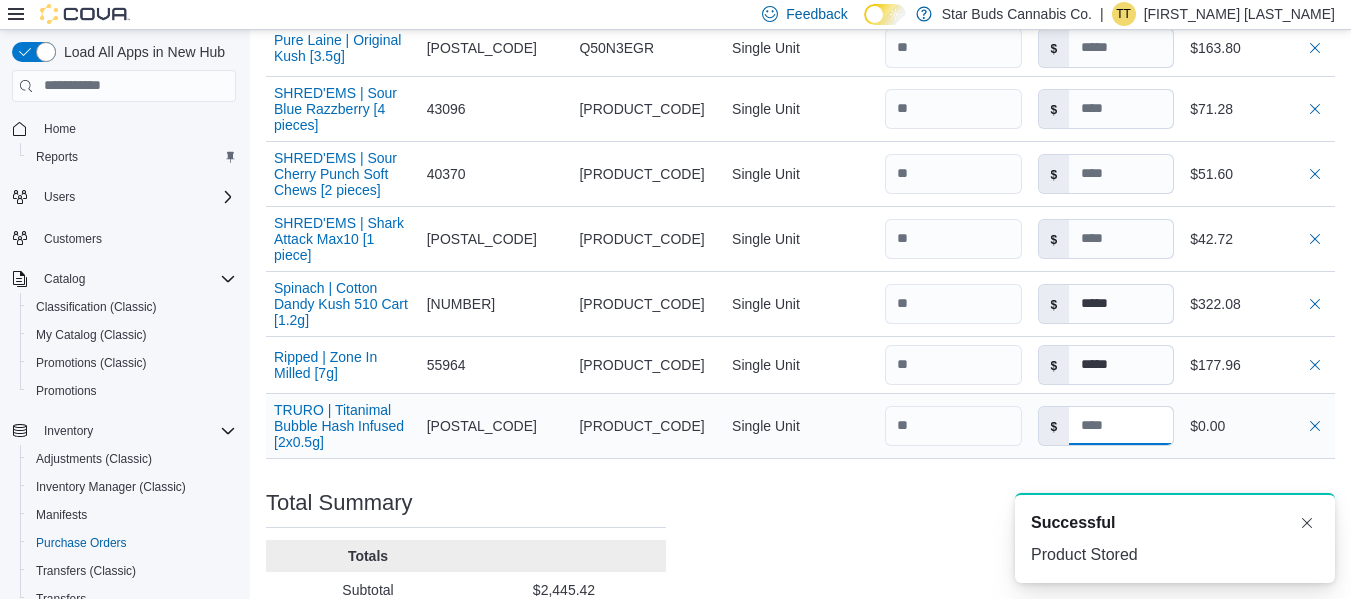 click at bounding box center [1121, 426] 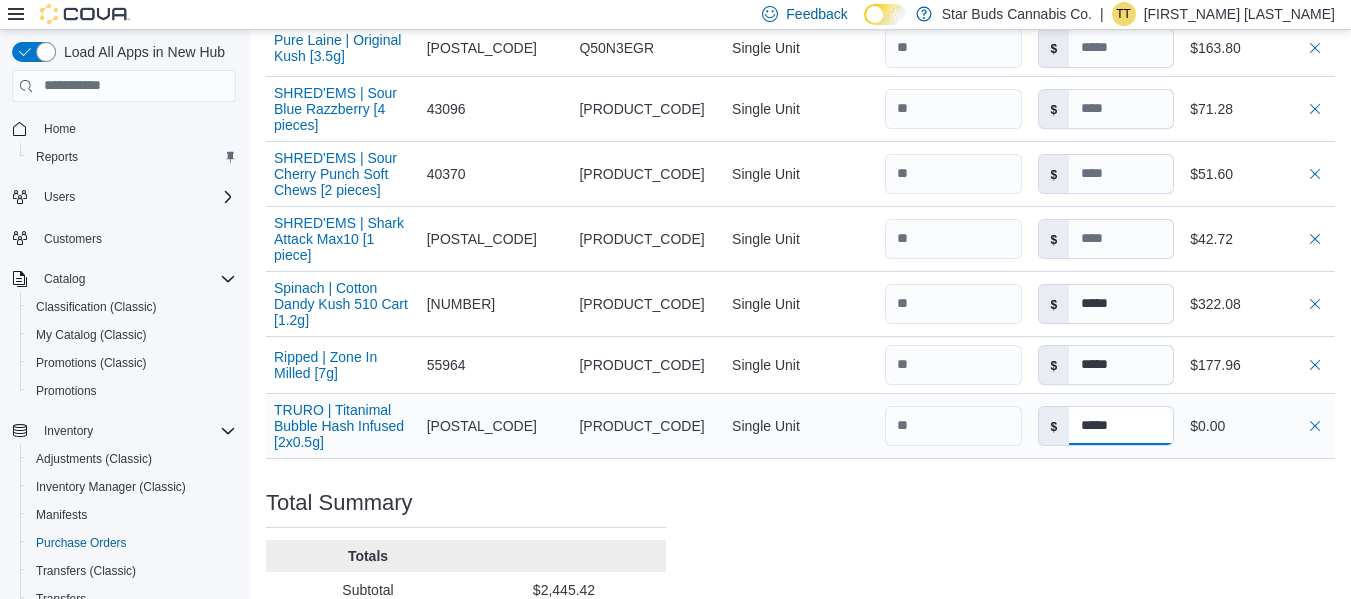 type on "*****" 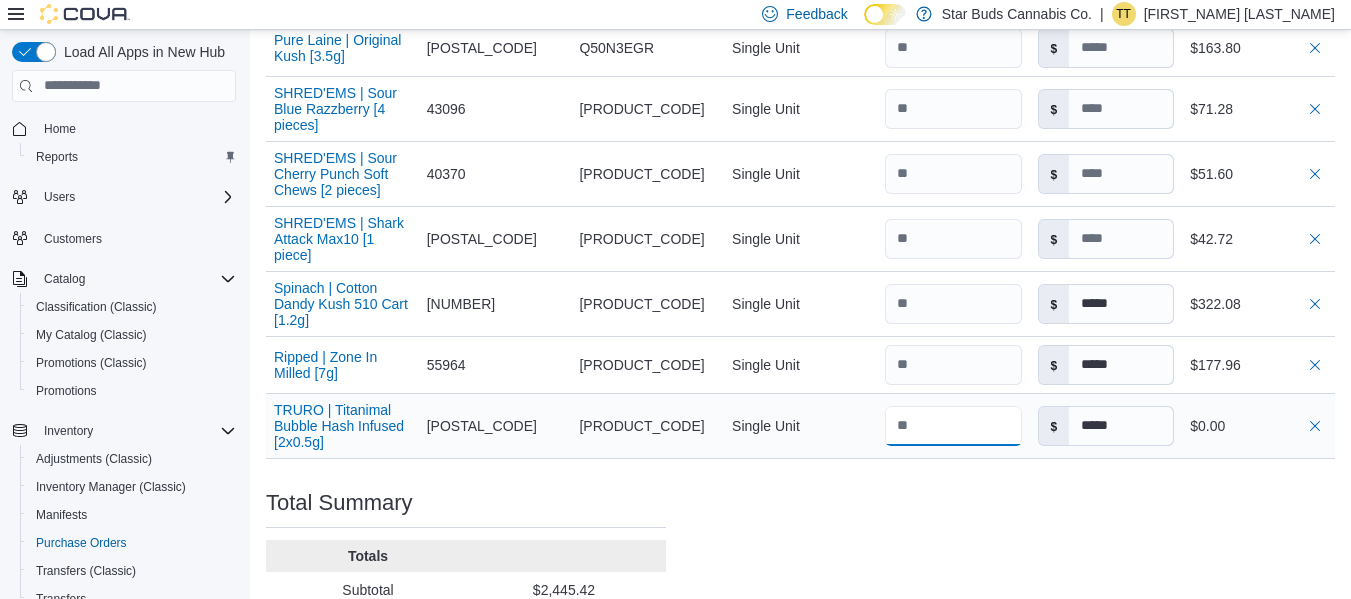 click at bounding box center [953, 426] 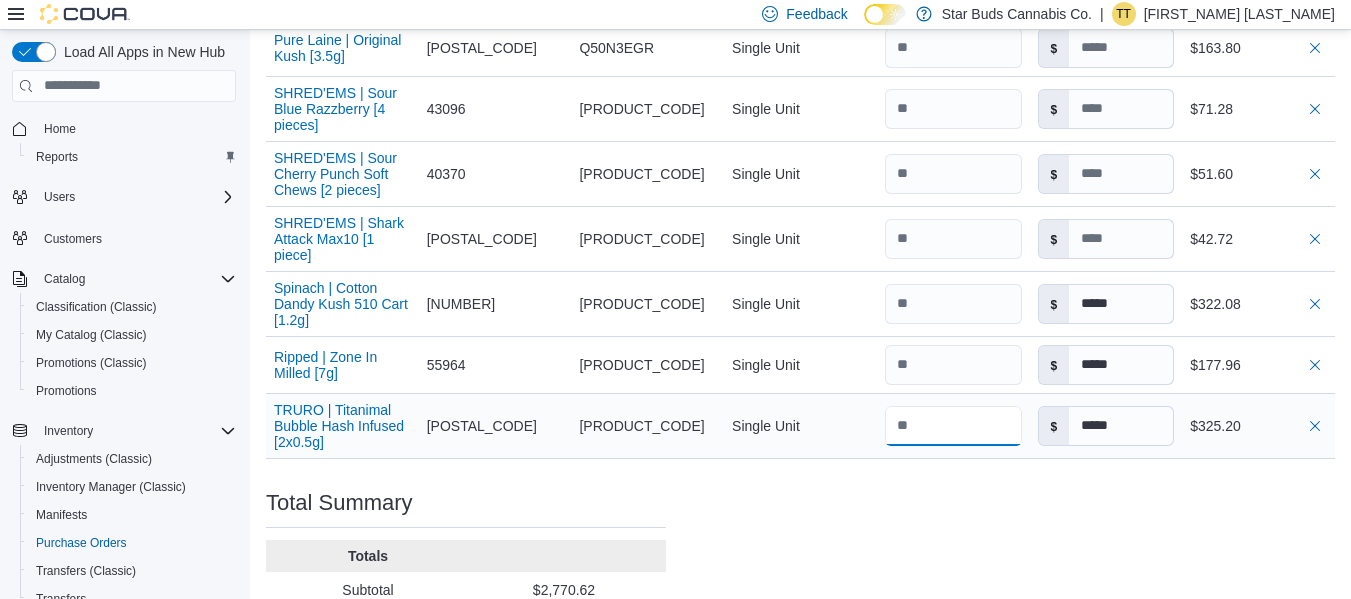 type 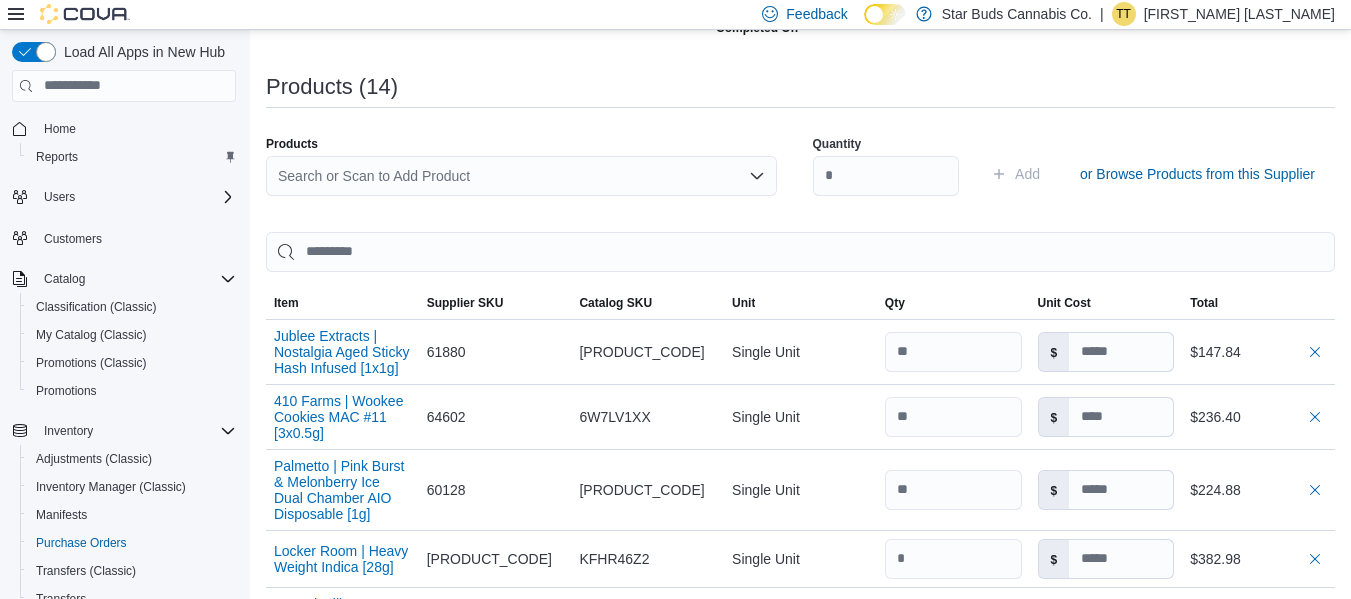 scroll, scrollTop: 168, scrollLeft: 0, axis: vertical 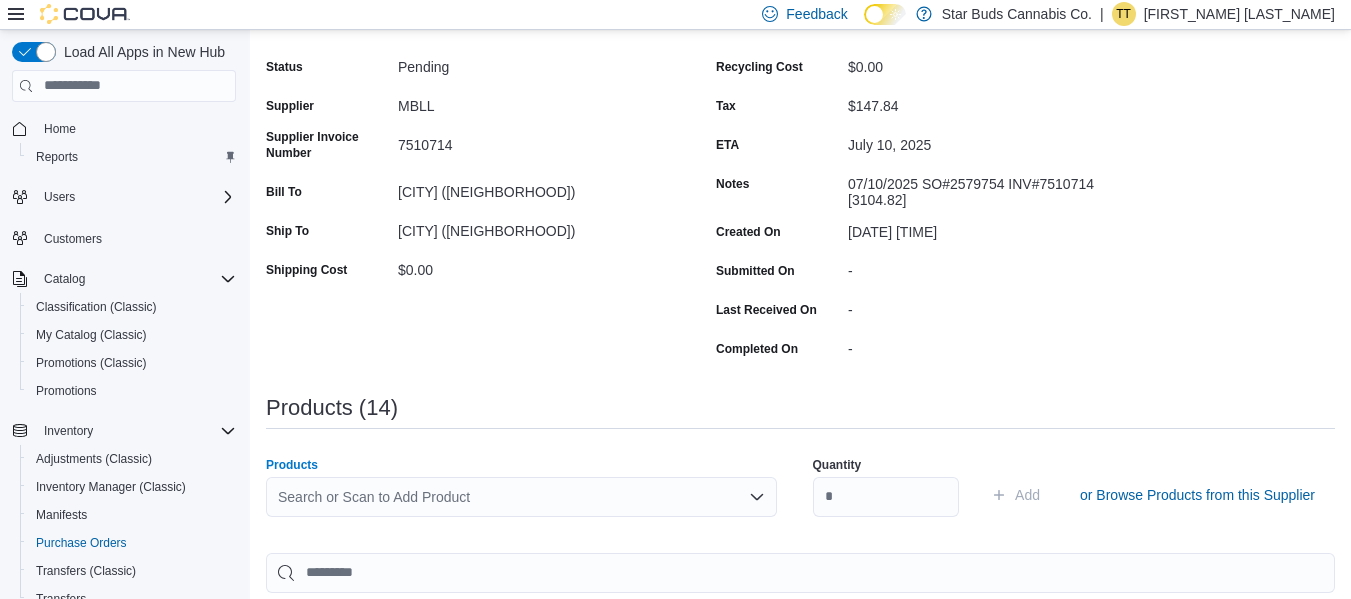 click on "Search or Scan to Add Product" at bounding box center [521, 497] 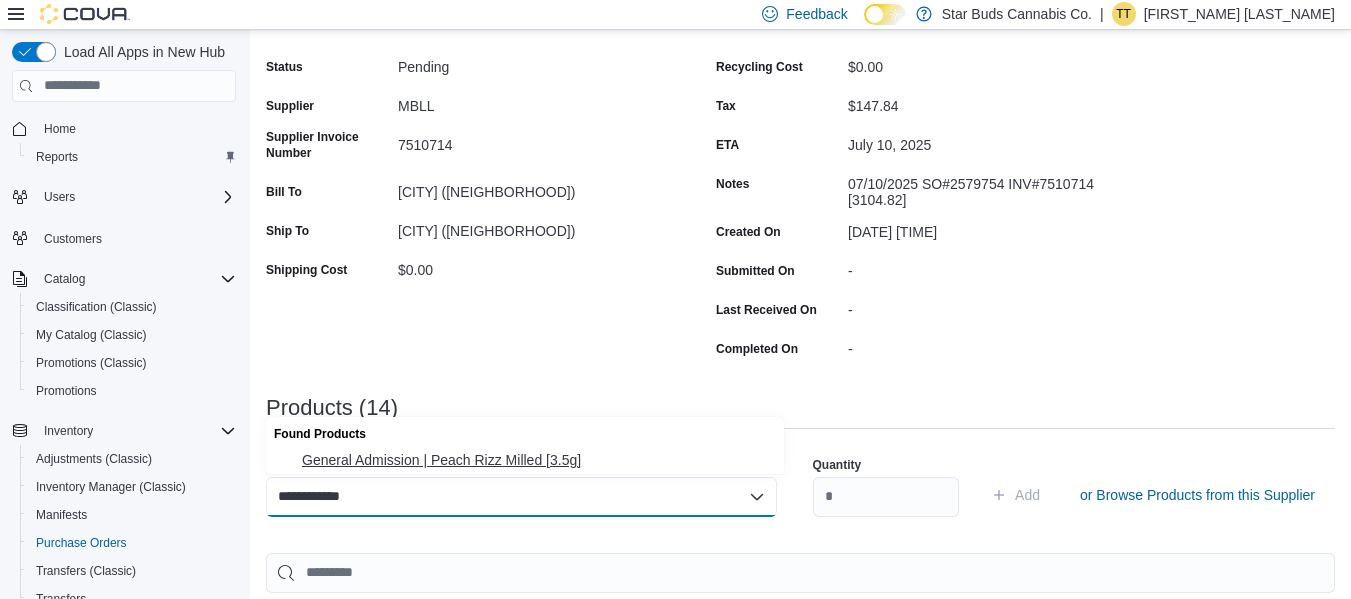 type on "**********" 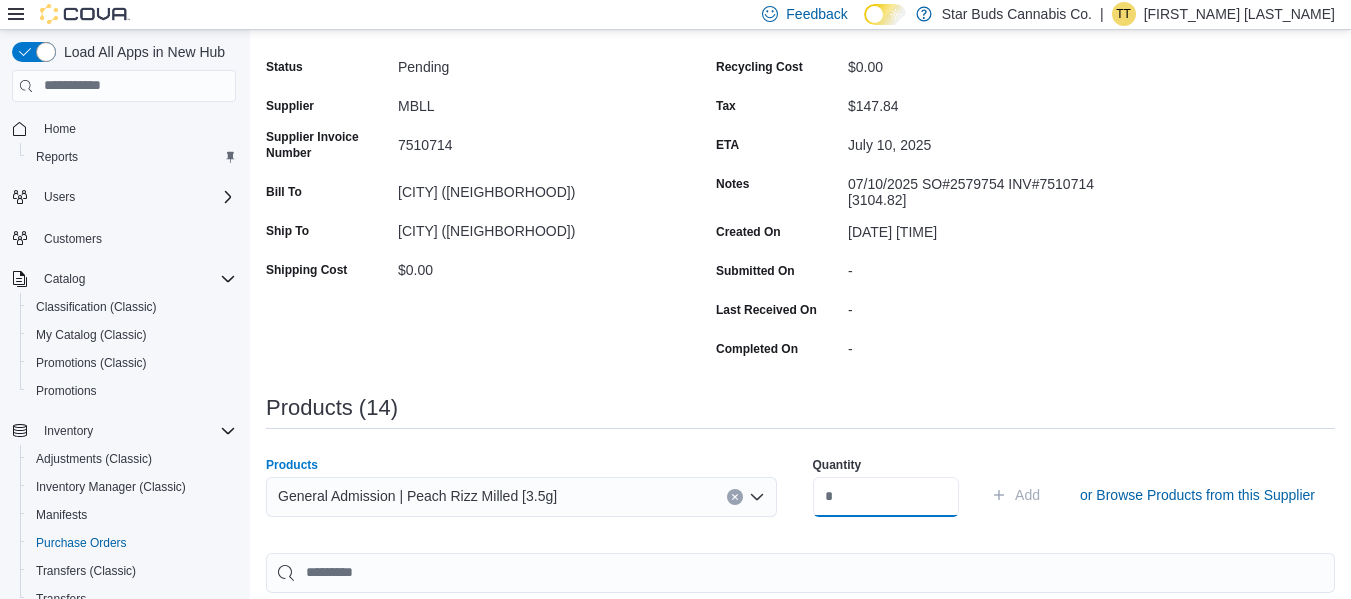 click at bounding box center [886, 497] 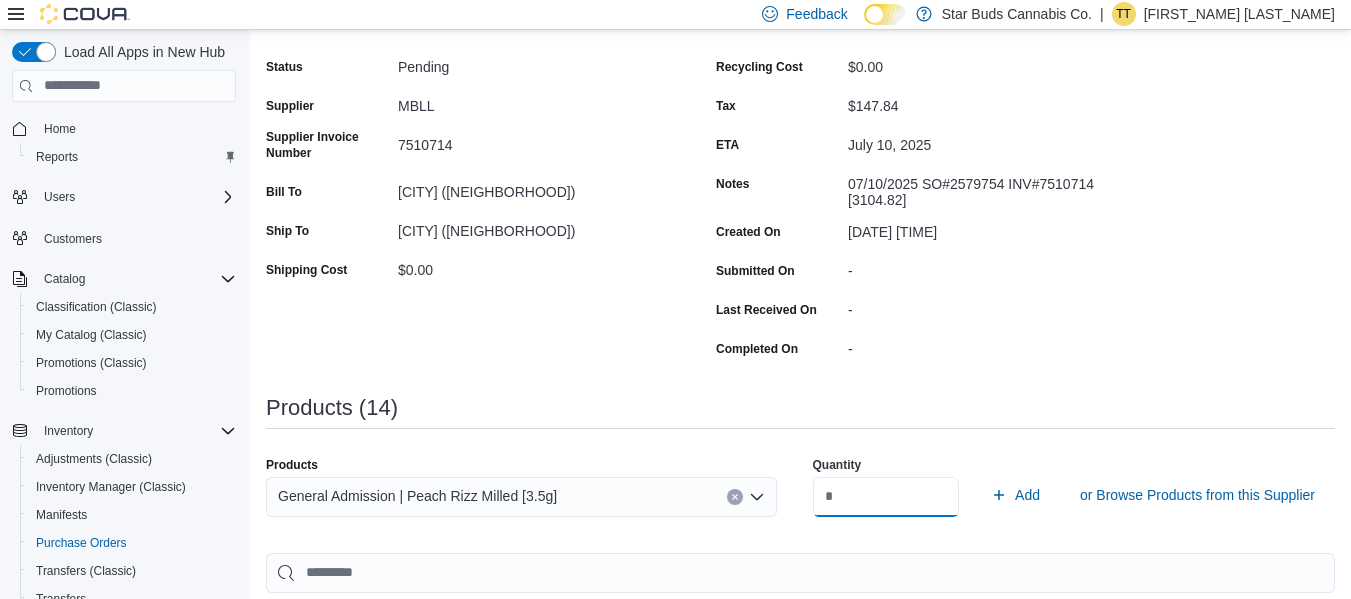 type on "**" 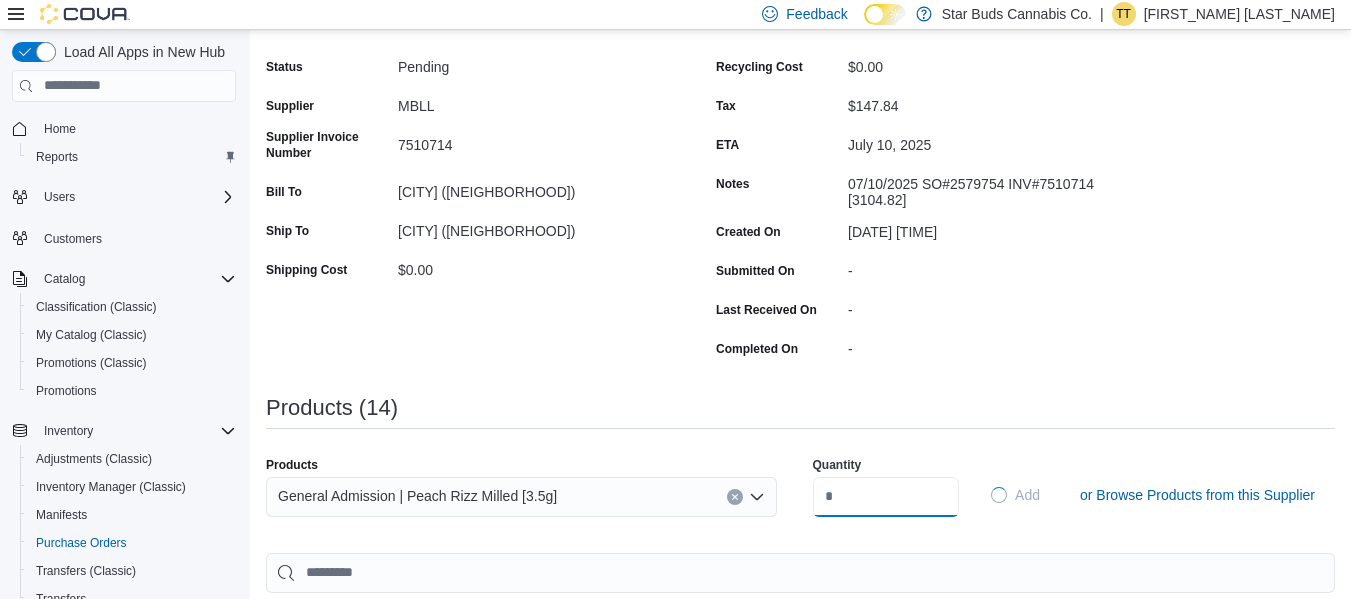 type on "*****" 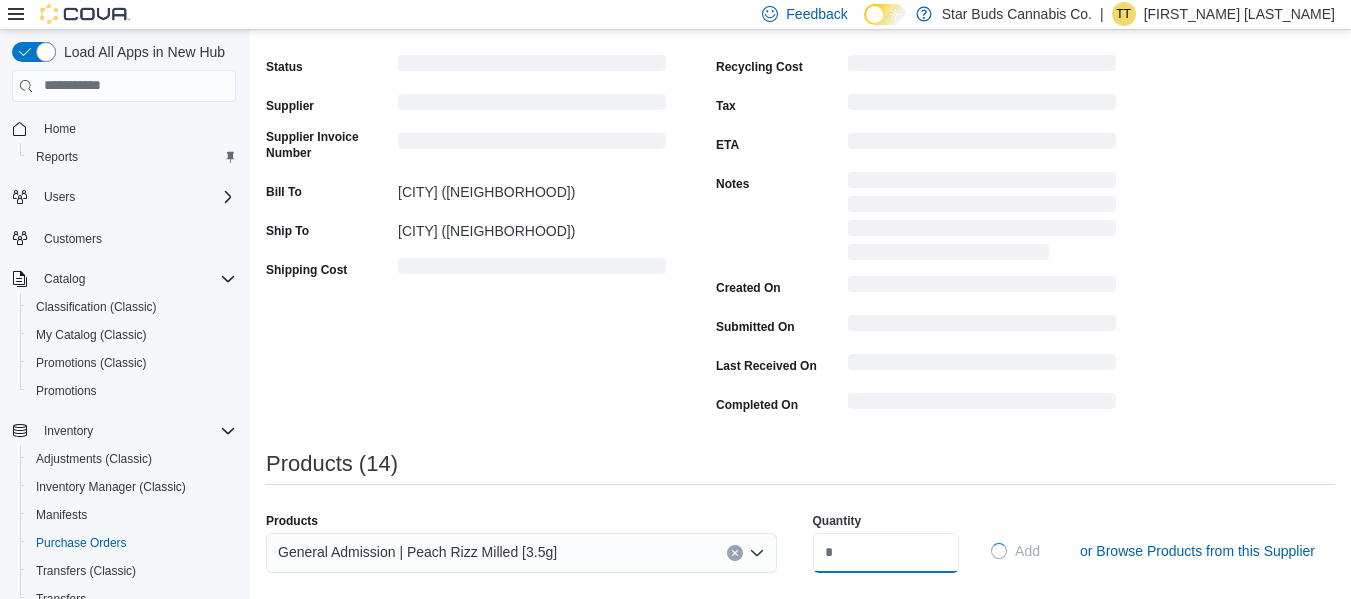 type 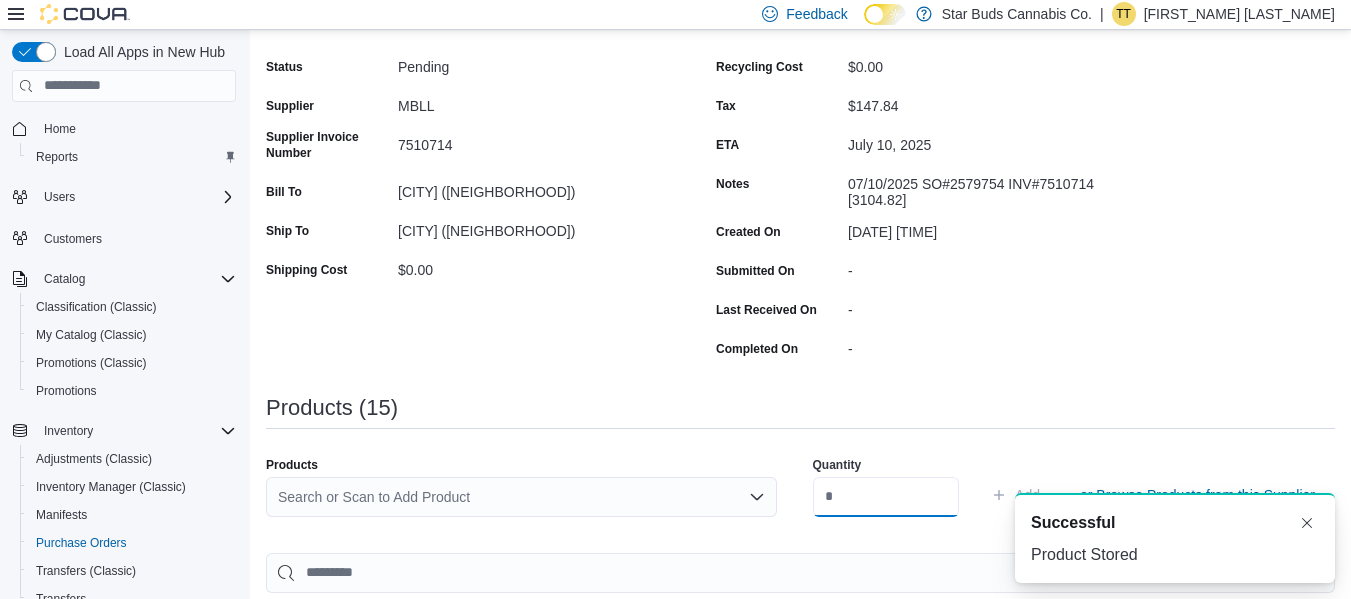 scroll, scrollTop: 0, scrollLeft: 0, axis: both 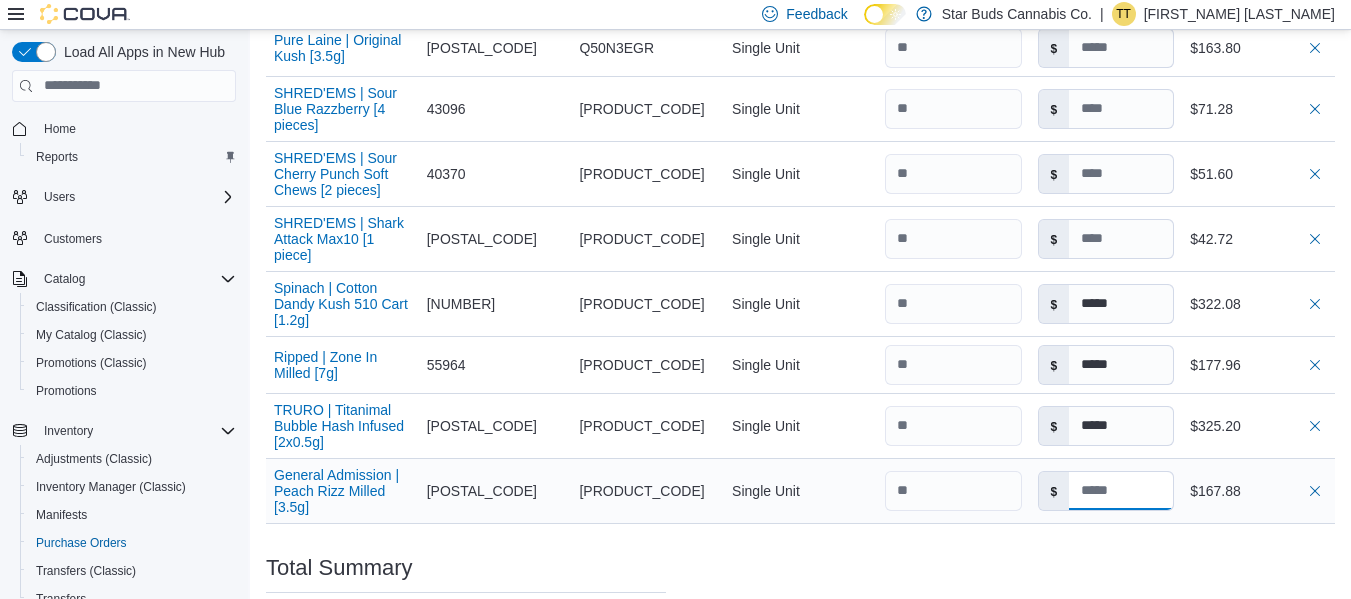 click at bounding box center (1121, 491) 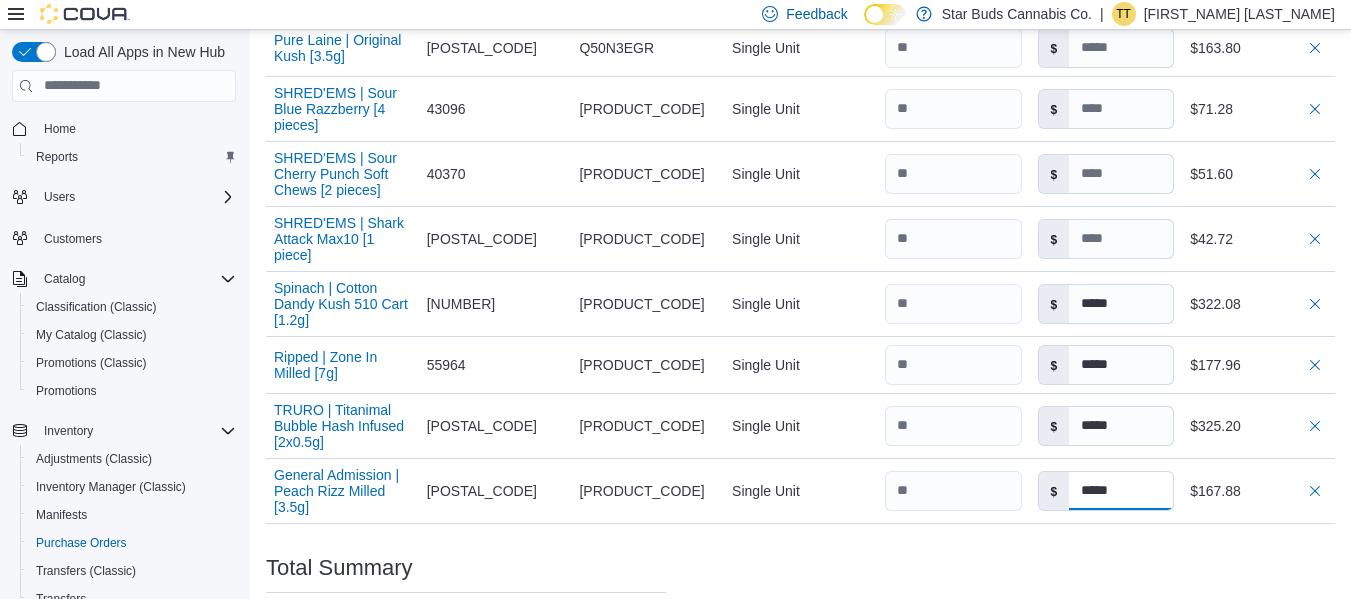 type on "*****" 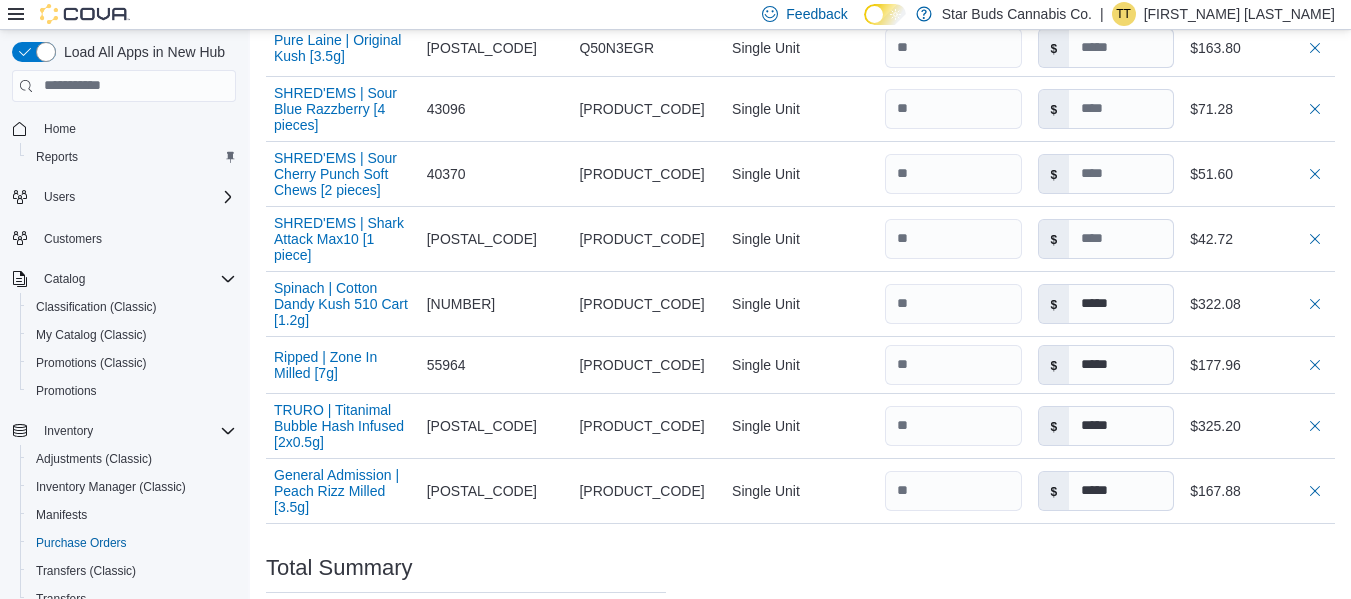 click on "Purchase Order PO733M-6087 Feedback Purchase Order Details   Edit Status Pending Supplier MBLL Supplier Invoice Number 7510714 Bill To [CITY] ([CITY]) Ship To [CITY] ([CITY]) Shipping Cost $0.00 Recycling Cost $0.00 Tax $147.84 ETA [DATE] Notes 07/10/2025  SO#2579754  INV#7510714  [3104.82] Created On [DATE] [TIME] Submitted On - Last Received On - Completed On - Products (15)     Products Search or Scan to Add Product Quantity  Add or Browse Products from this Supplier Sorting EuiBasicTable with search callback Item Supplier SKU Catalog SKU Unit Qty Unit Cost Total Jublee Extracts | Nostalgia Aged Sticky Hash Infused [1x1g] Supplier SKU 61880 Catalog SKU NYHT6P8H Unit Single Unit Qty Unit Cost $ Total $147.84 410 Farms | Wookee Cookies MAC #11 [3x0.5g] Supplier SKU 64602 Catalog SKU 6W7LV1XX Unit Single Unit Qty Unit Cost $ Total $236.40 Palmetto | Pink Burst & Melonberry Ice Dual Chamber AIO Disposable [1g] Supplier SKU 60128 Catalog SKU TA2ZQEAB Unit Single Unit Qty Unit Cost $" at bounding box center [800, -156] 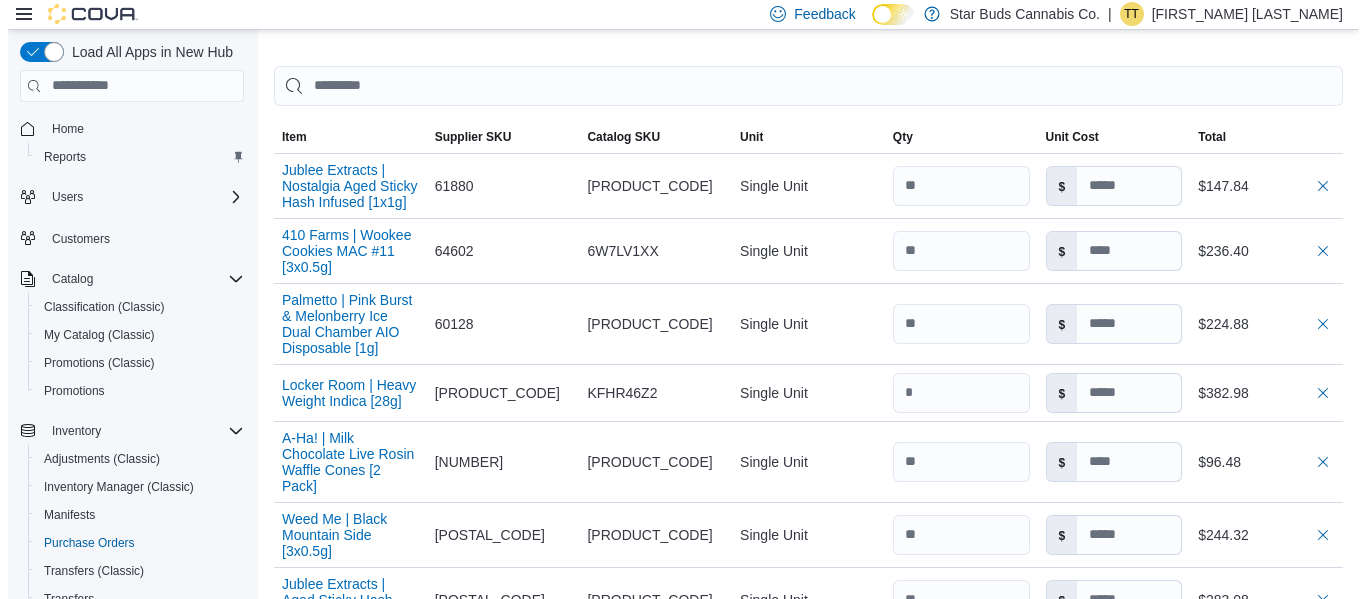scroll, scrollTop: 0, scrollLeft: 0, axis: both 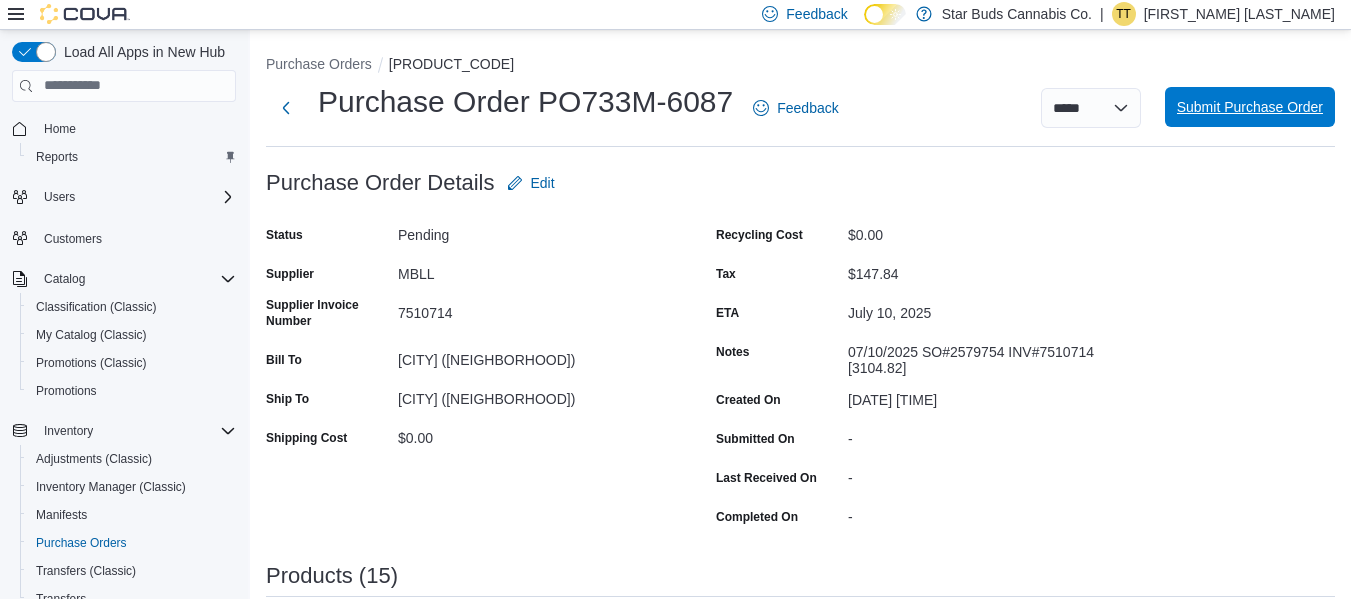click on "Submit Purchase Order" at bounding box center (1250, 107) 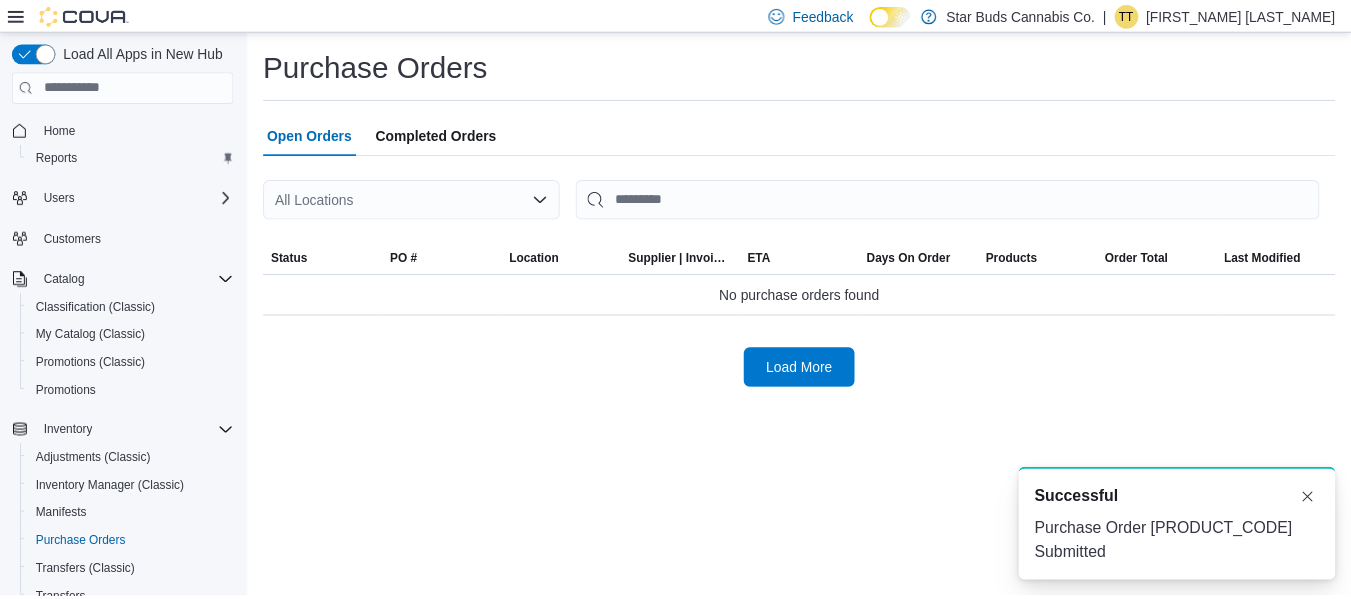 scroll, scrollTop: 0, scrollLeft: 0, axis: both 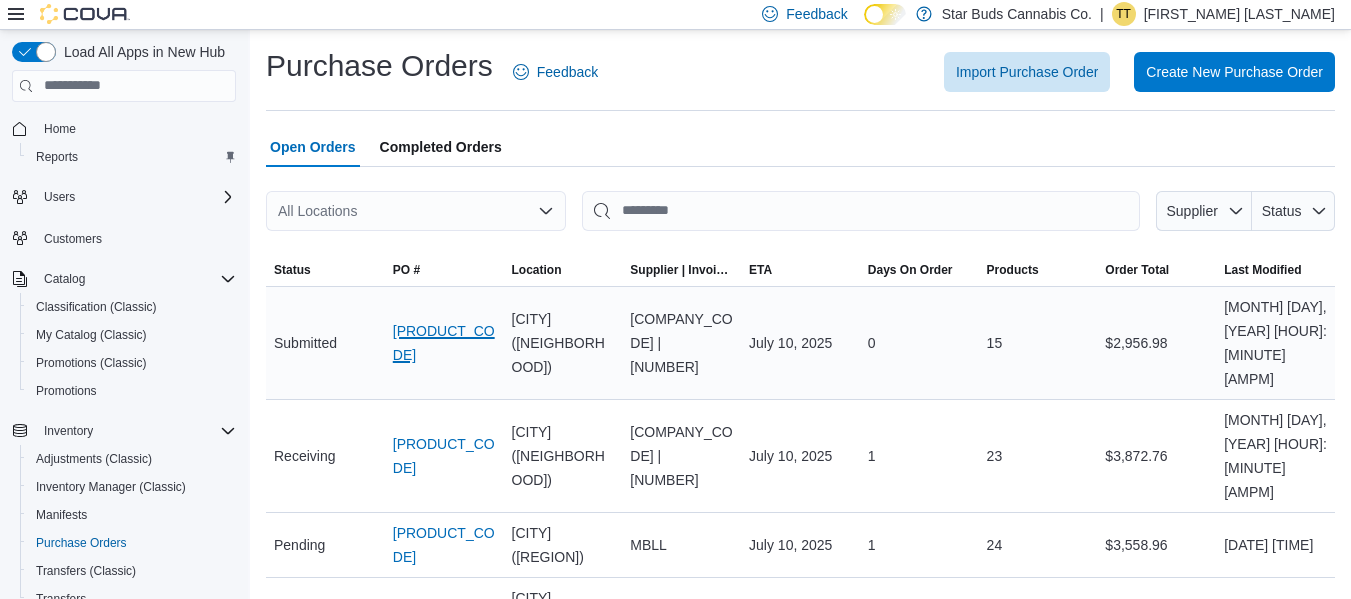 click on "[PRODUCT_CODE]" at bounding box center (444, 343) 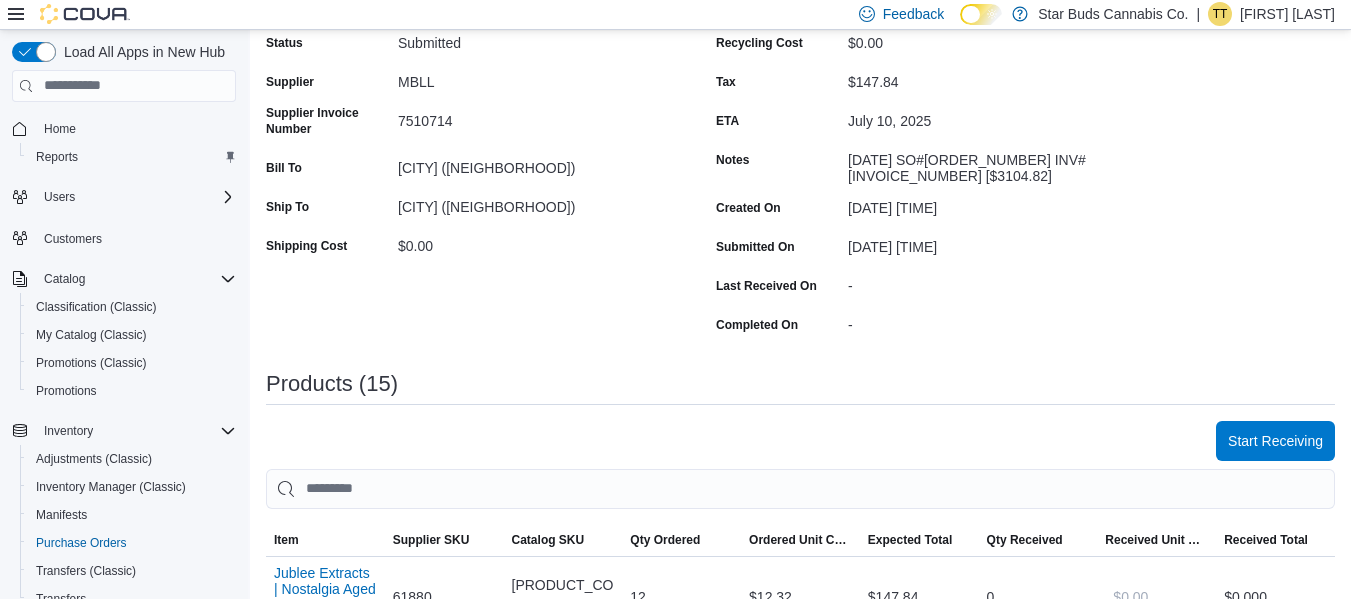 scroll, scrollTop: 200, scrollLeft: 0, axis: vertical 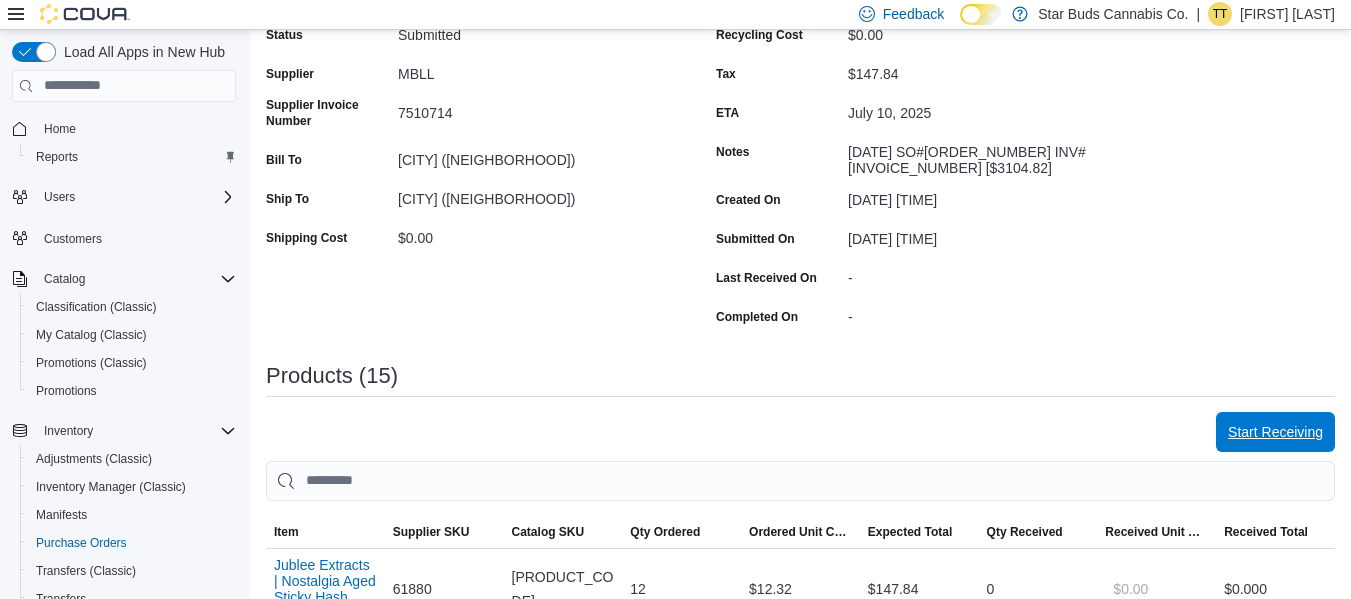 click on "Start Receiving" at bounding box center [1275, 432] 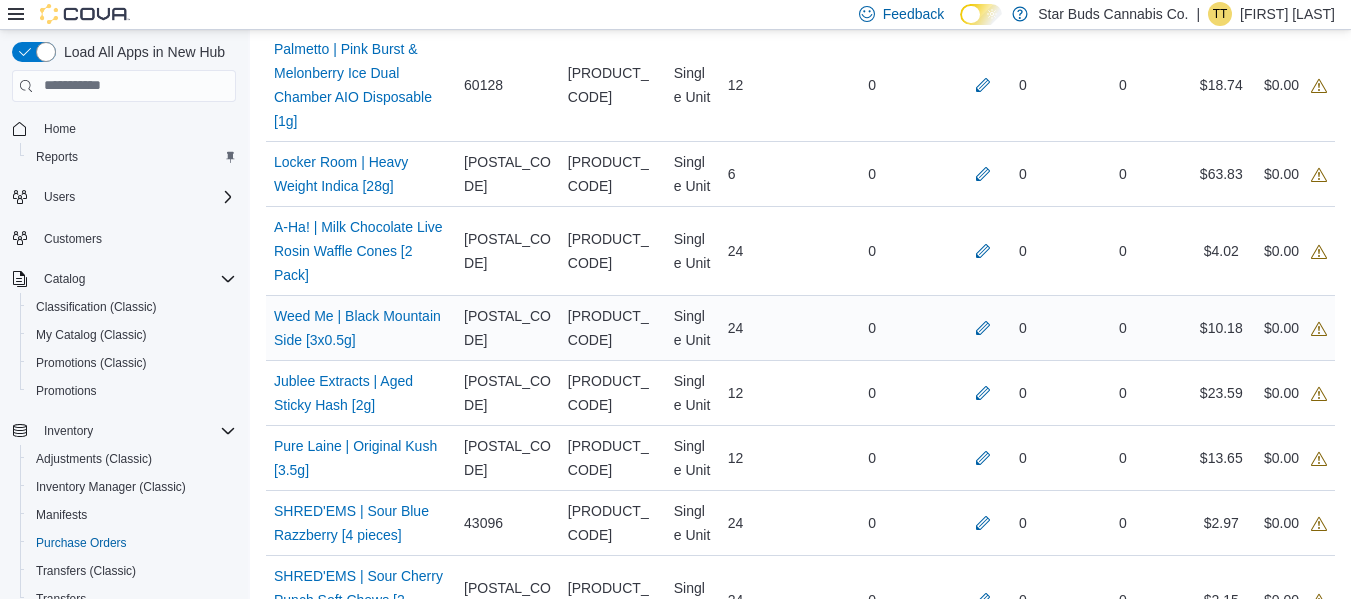 scroll, scrollTop: 700, scrollLeft: 0, axis: vertical 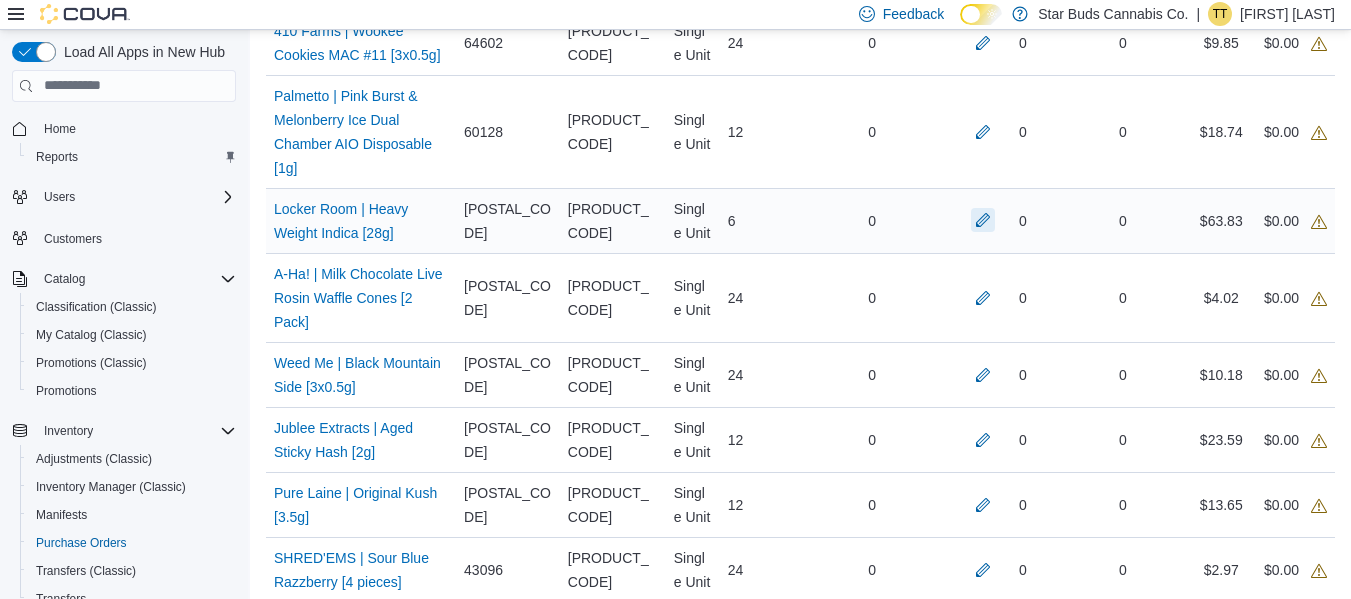 click at bounding box center [983, 220] 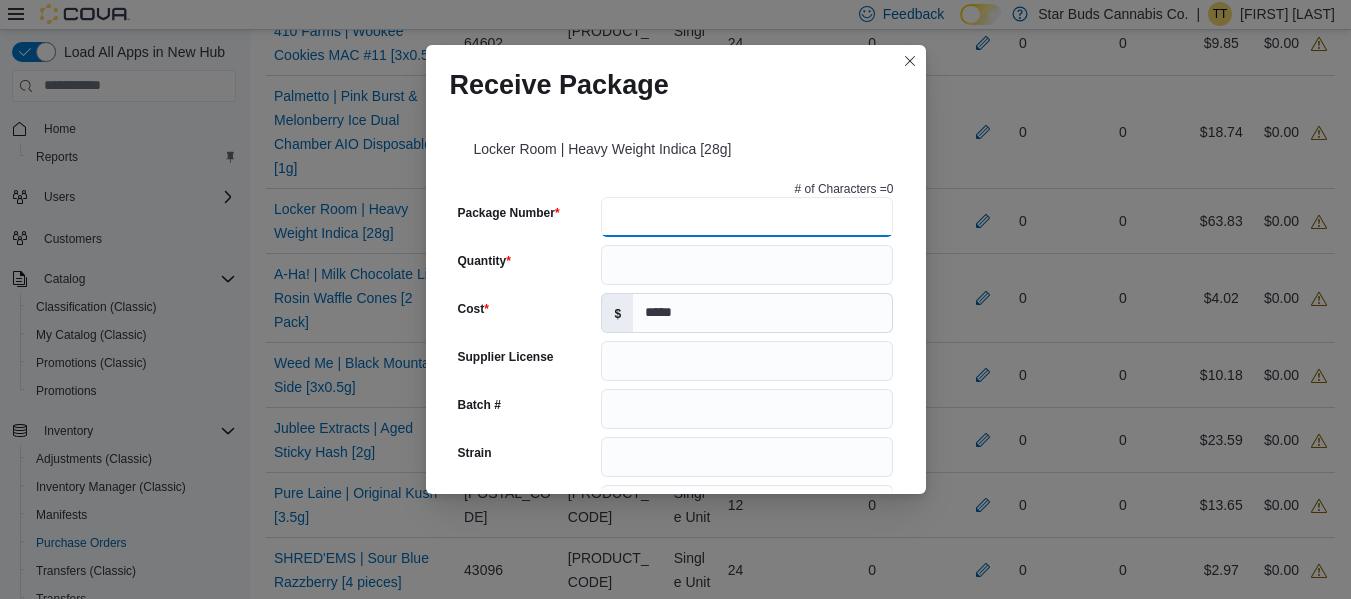 click on "Package Number" at bounding box center [747, 217] 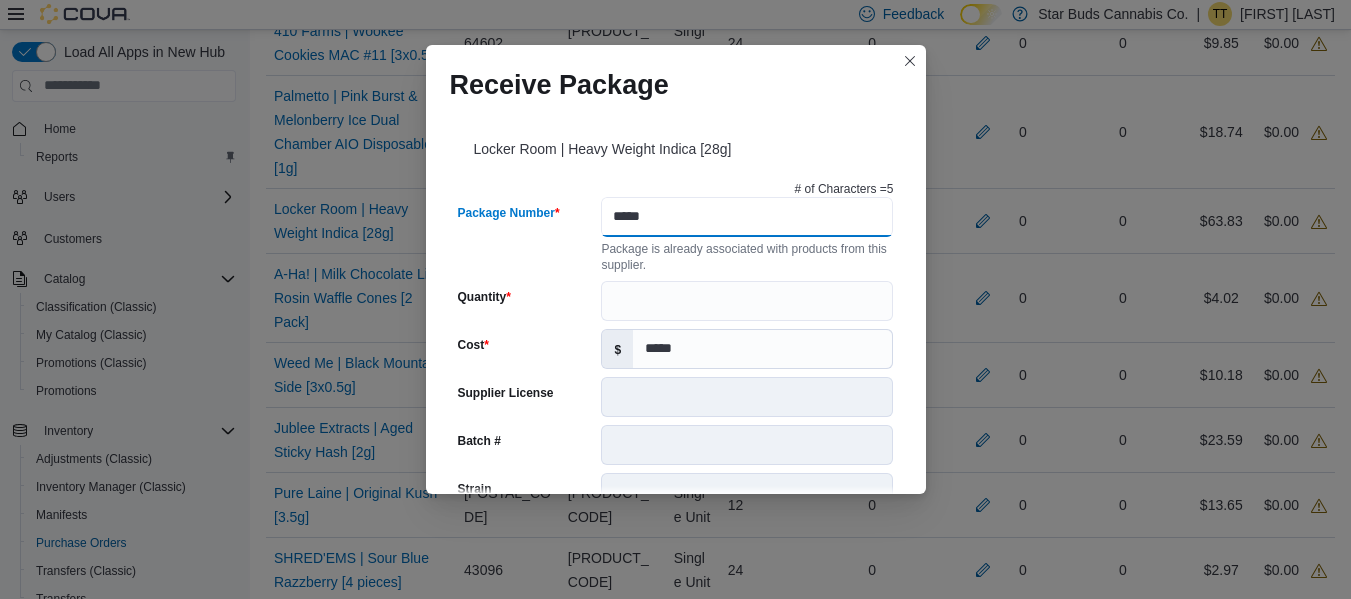 type on "*****" 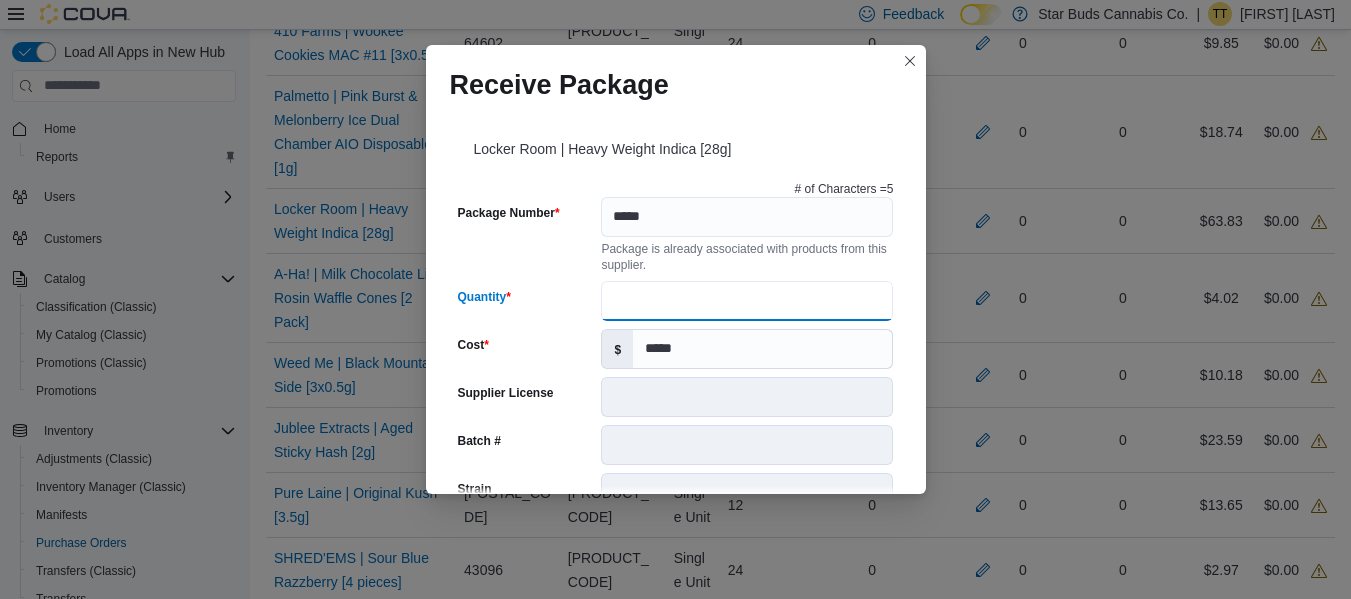 click on "Quantity" at bounding box center (747, 301) 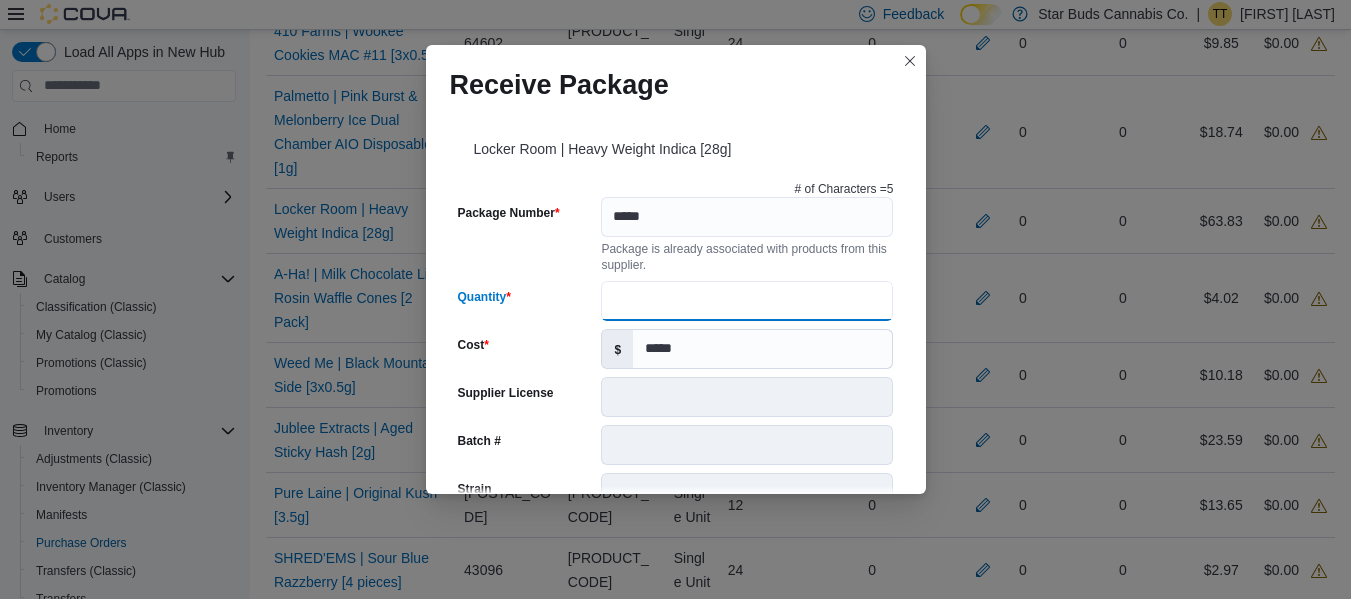type on "*" 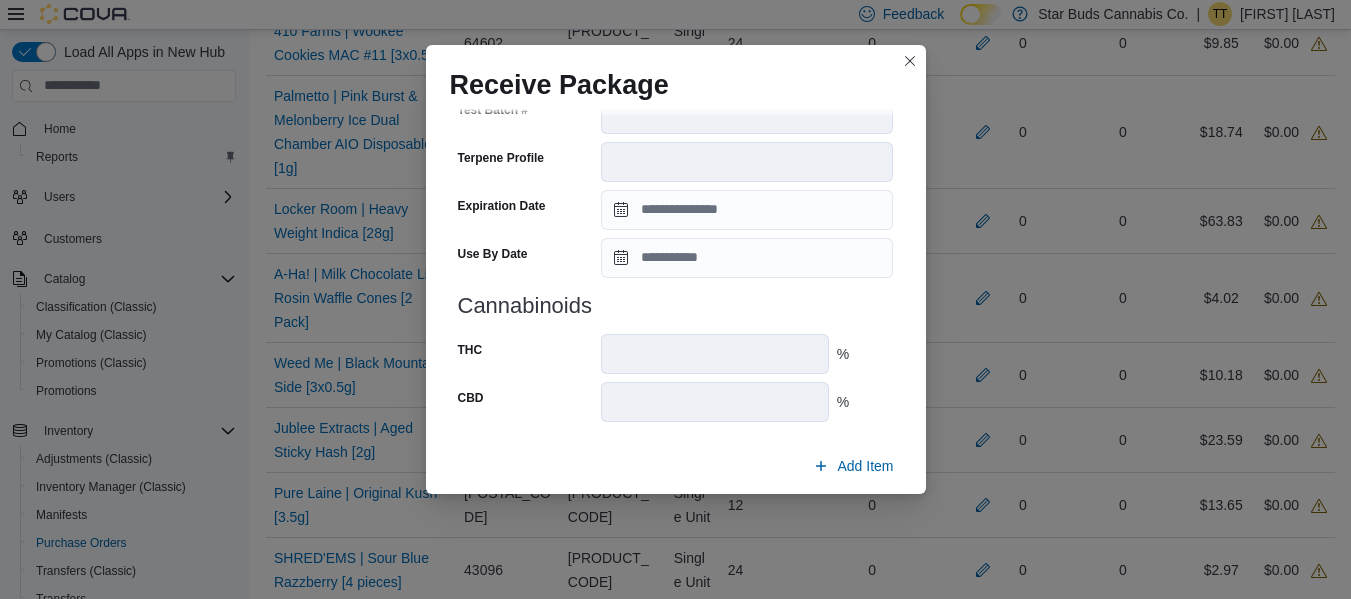 scroll, scrollTop: 779, scrollLeft: 0, axis: vertical 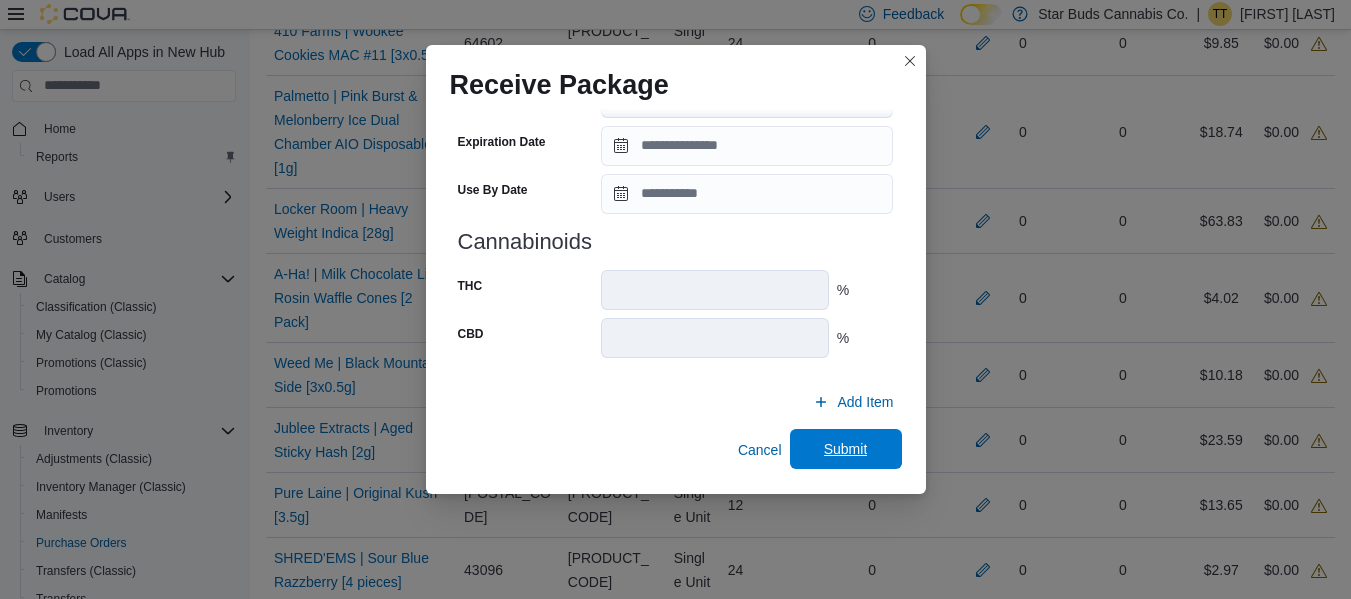 click on "Submit" at bounding box center [846, 449] 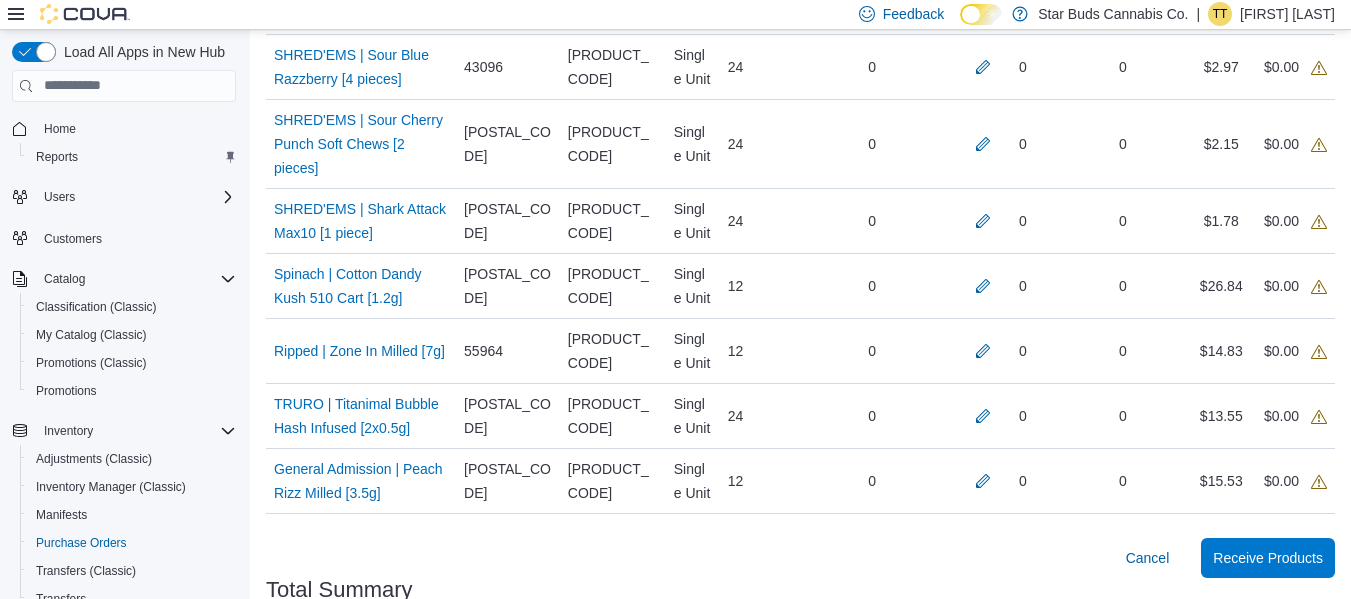 scroll, scrollTop: 1340, scrollLeft: 0, axis: vertical 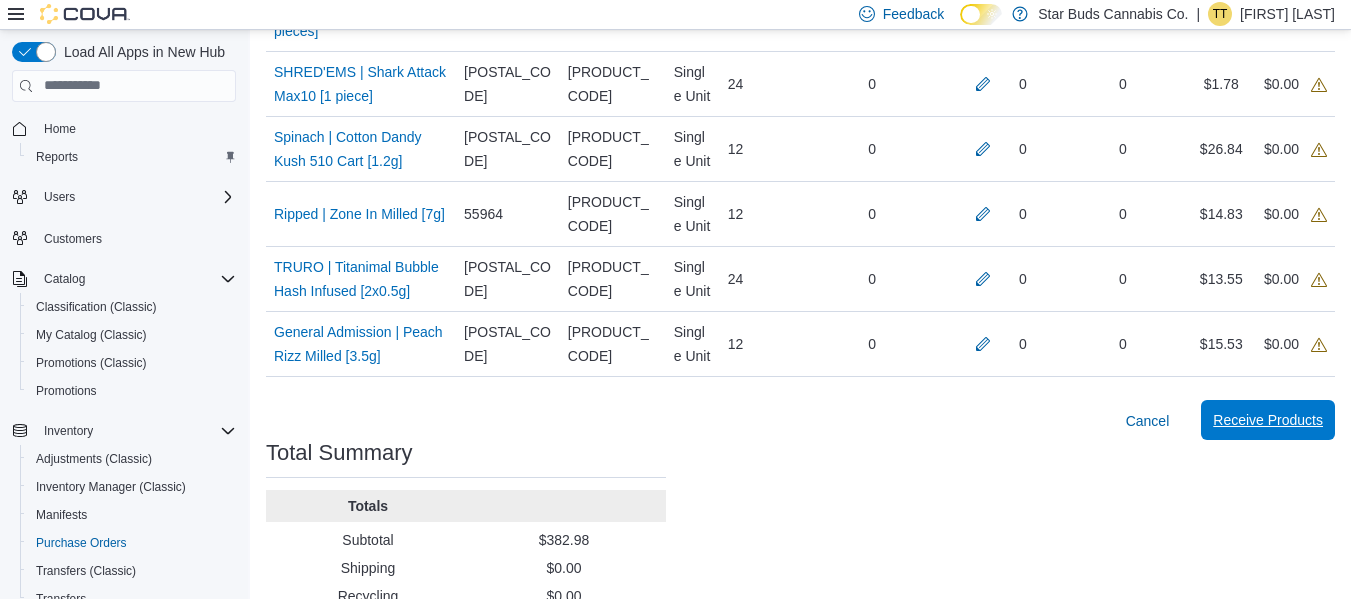 click on "Receive Products" at bounding box center (1268, 420) 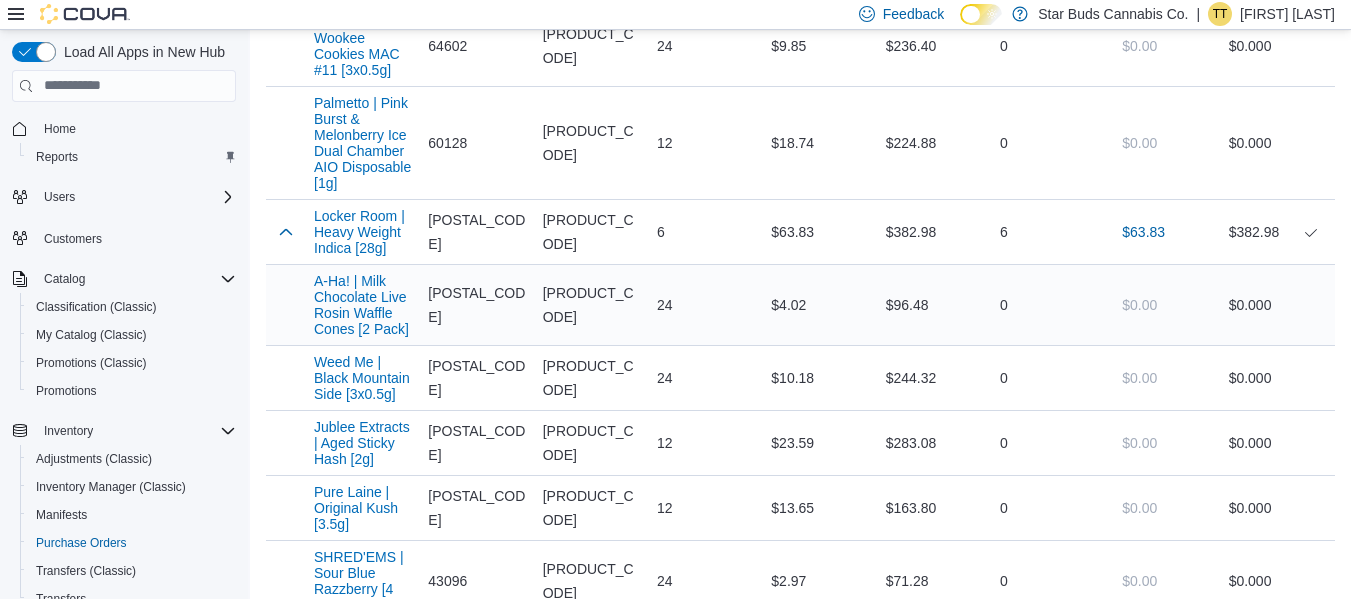 scroll, scrollTop: 1440, scrollLeft: 0, axis: vertical 